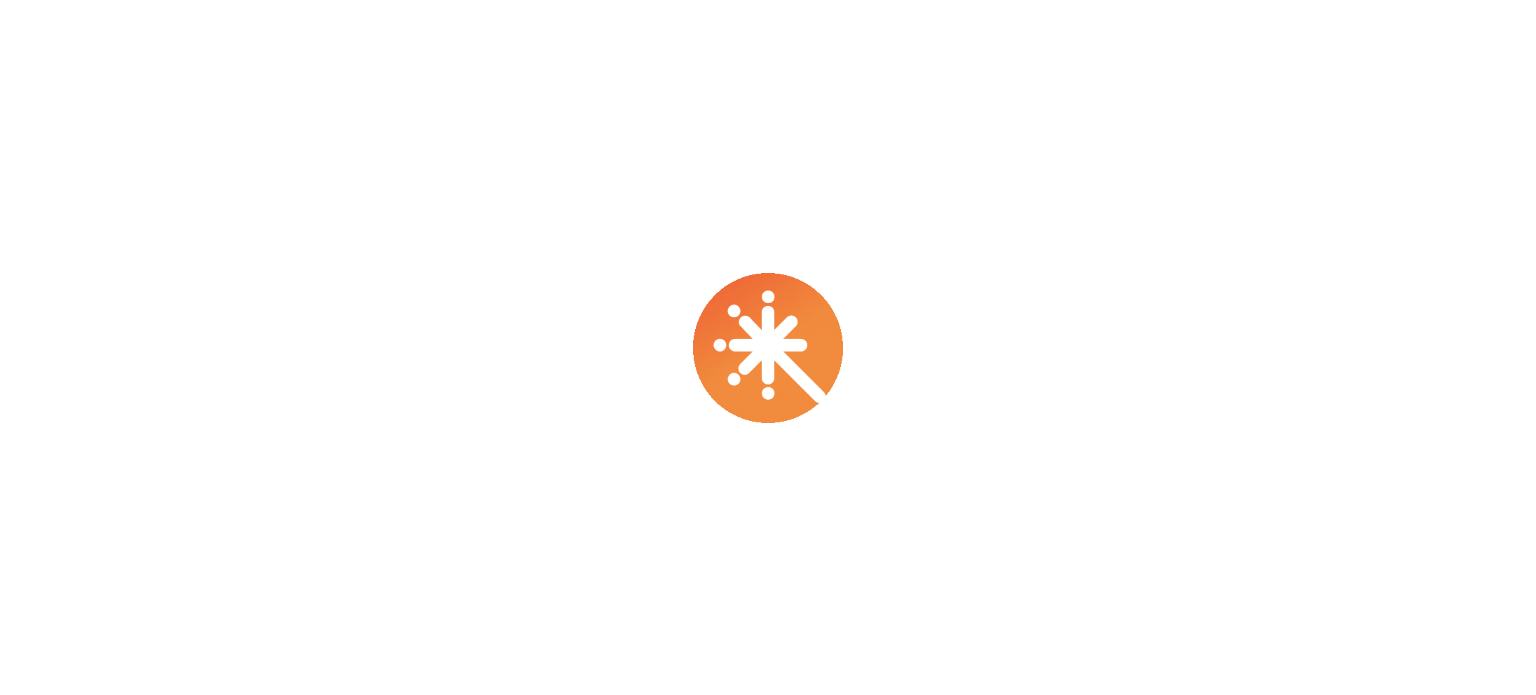 scroll, scrollTop: 0, scrollLeft: 0, axis: both 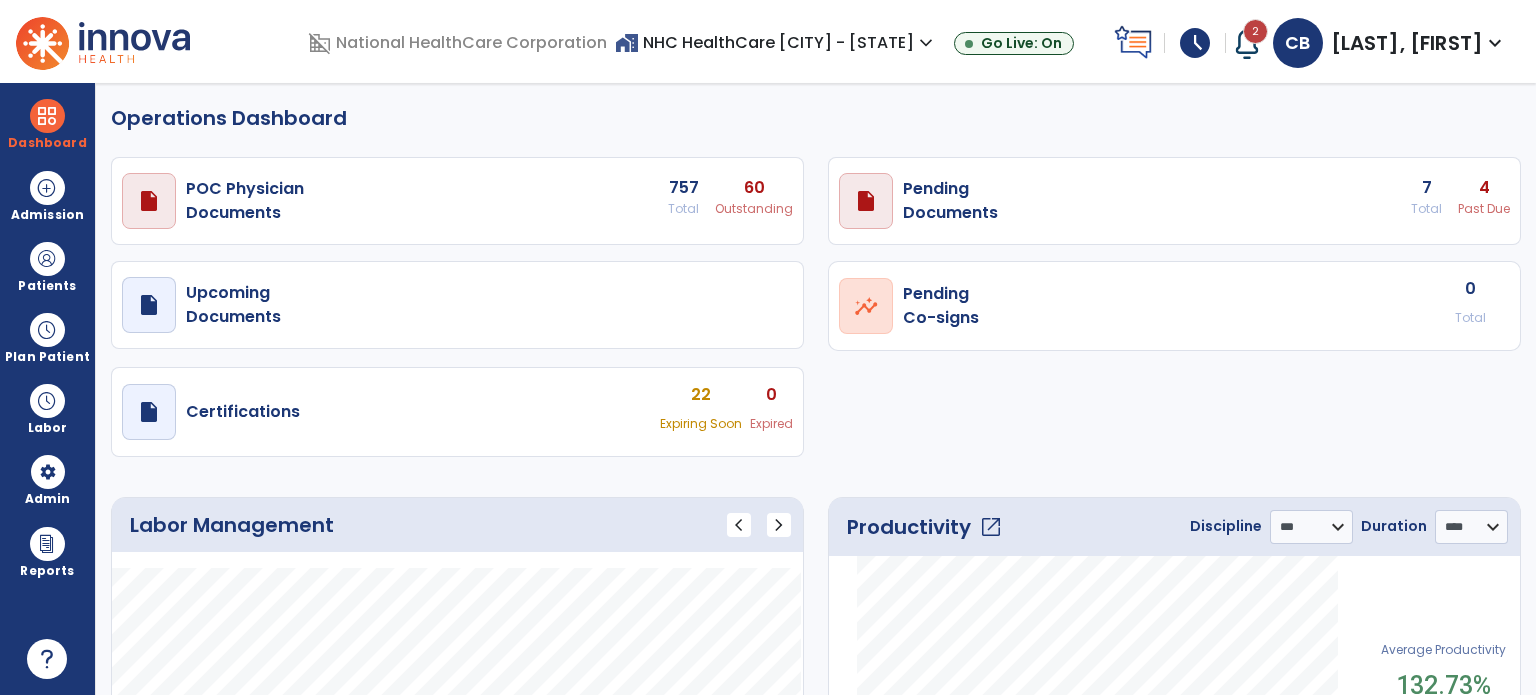 click on "draft   open_in_new  Pending   Documents 7 Total 4 Past Due" at bounding box center (457, 201) 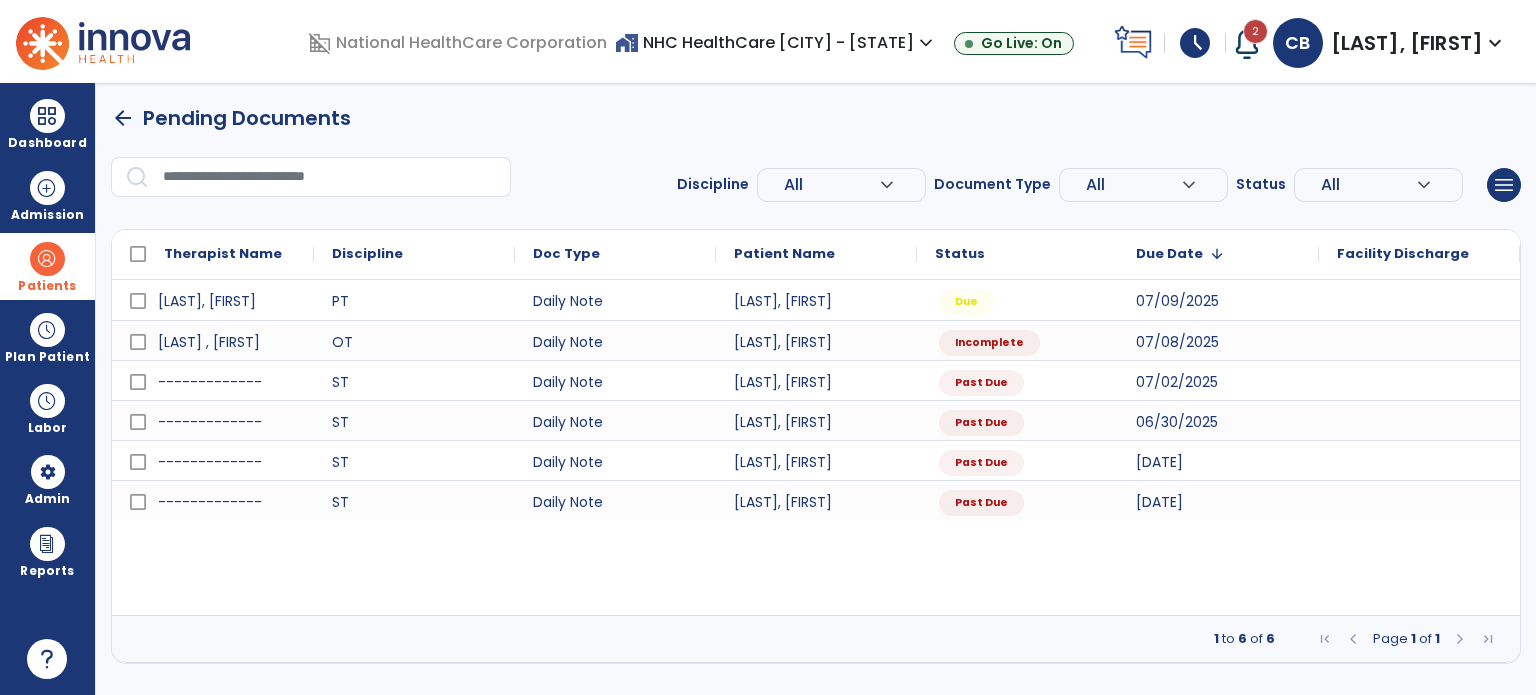 click at bounding box center (47, 259) 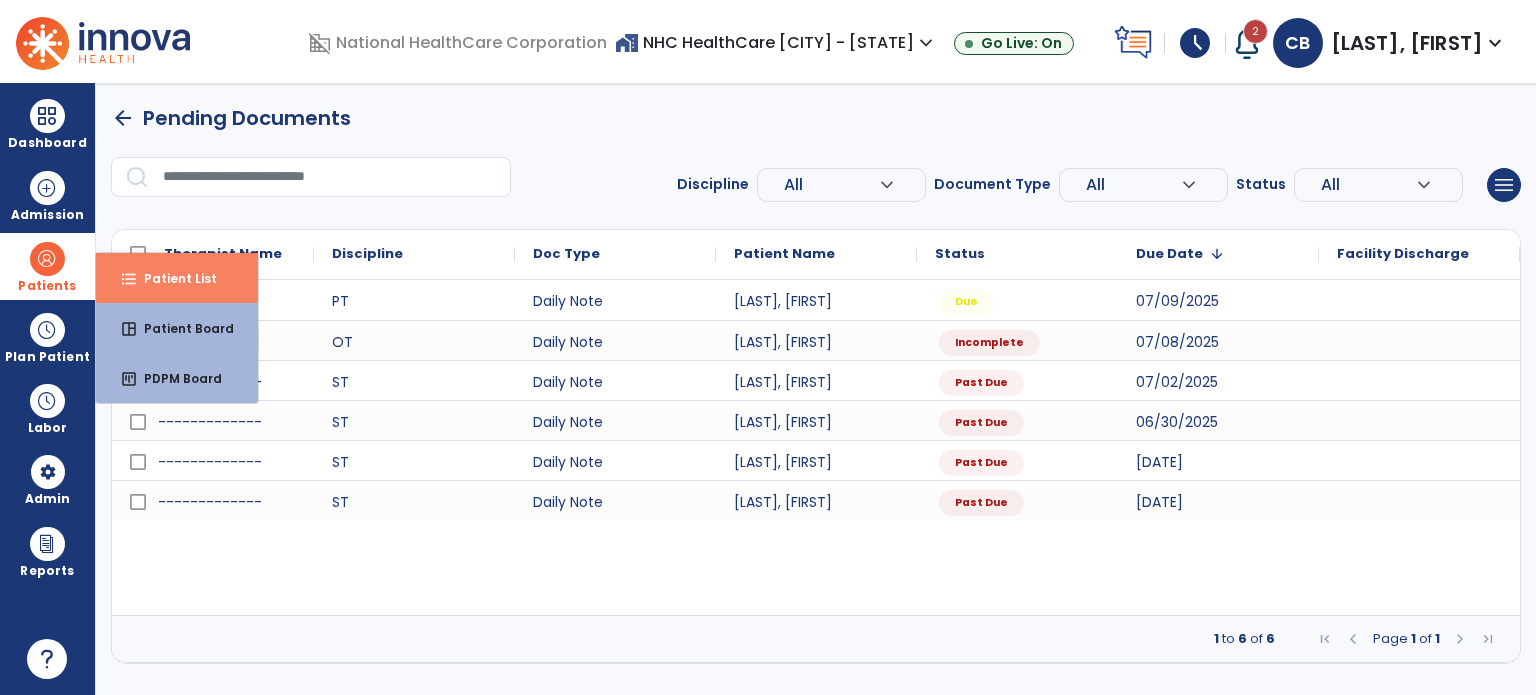 click on "format_list_bulleted  Patient List" at bounding box center [177, 278] 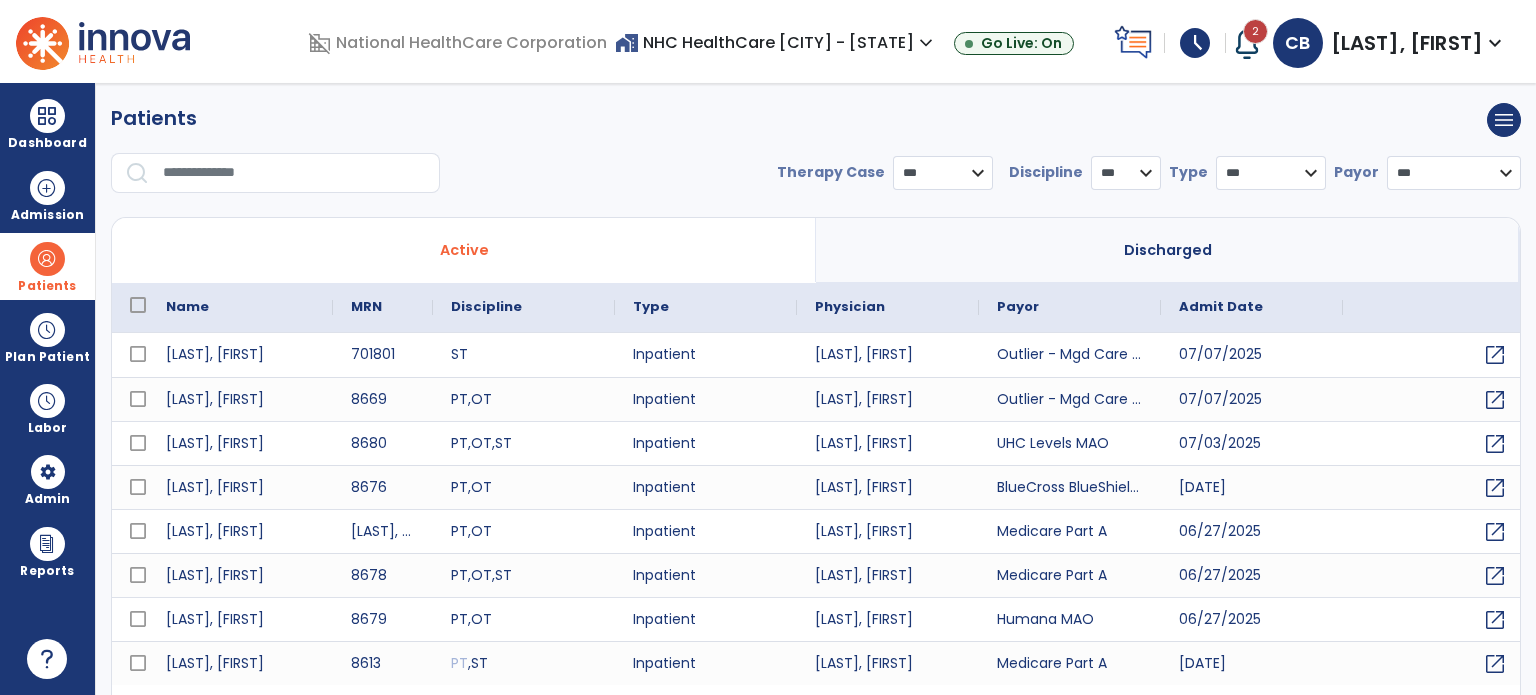 click at bounding box center (294, 173) 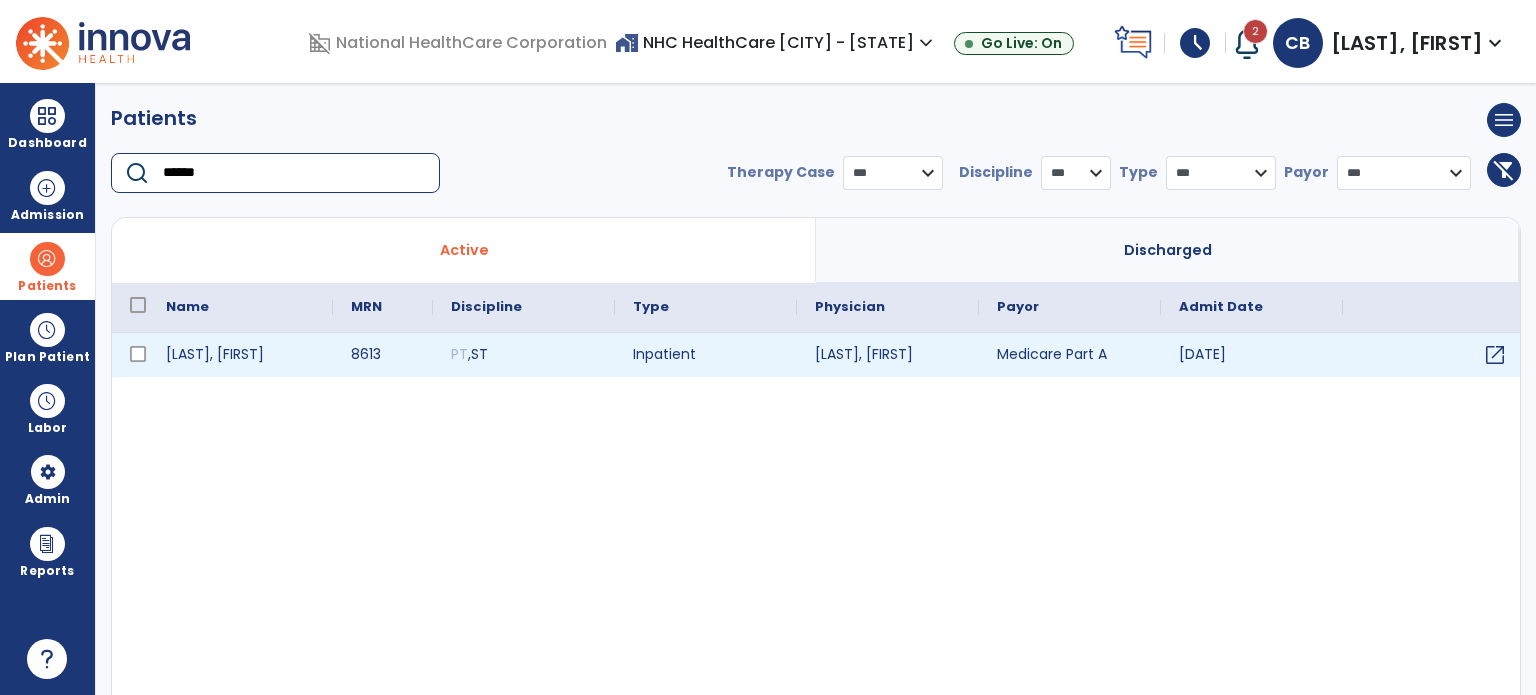 type on "******" 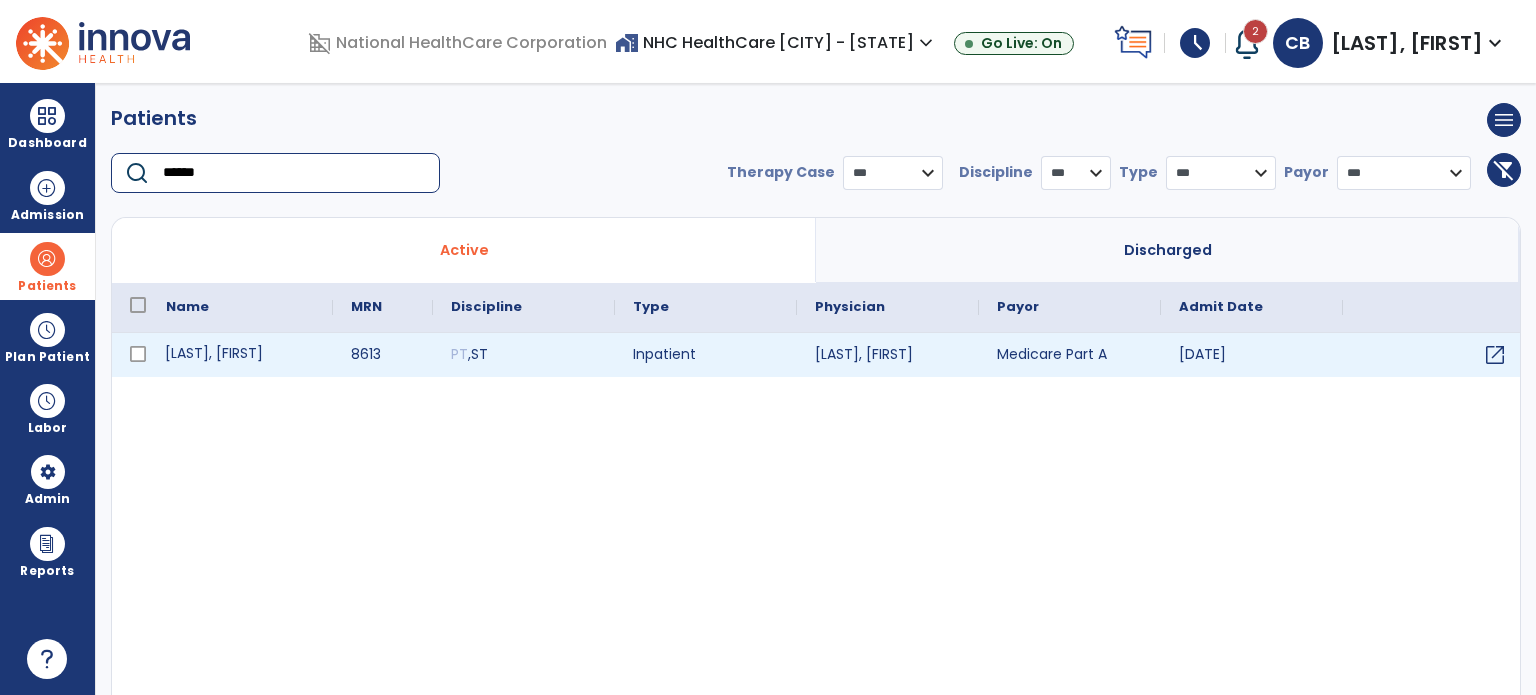 click on "[LAST], [FIRST]" at bounding box center [240, 355] 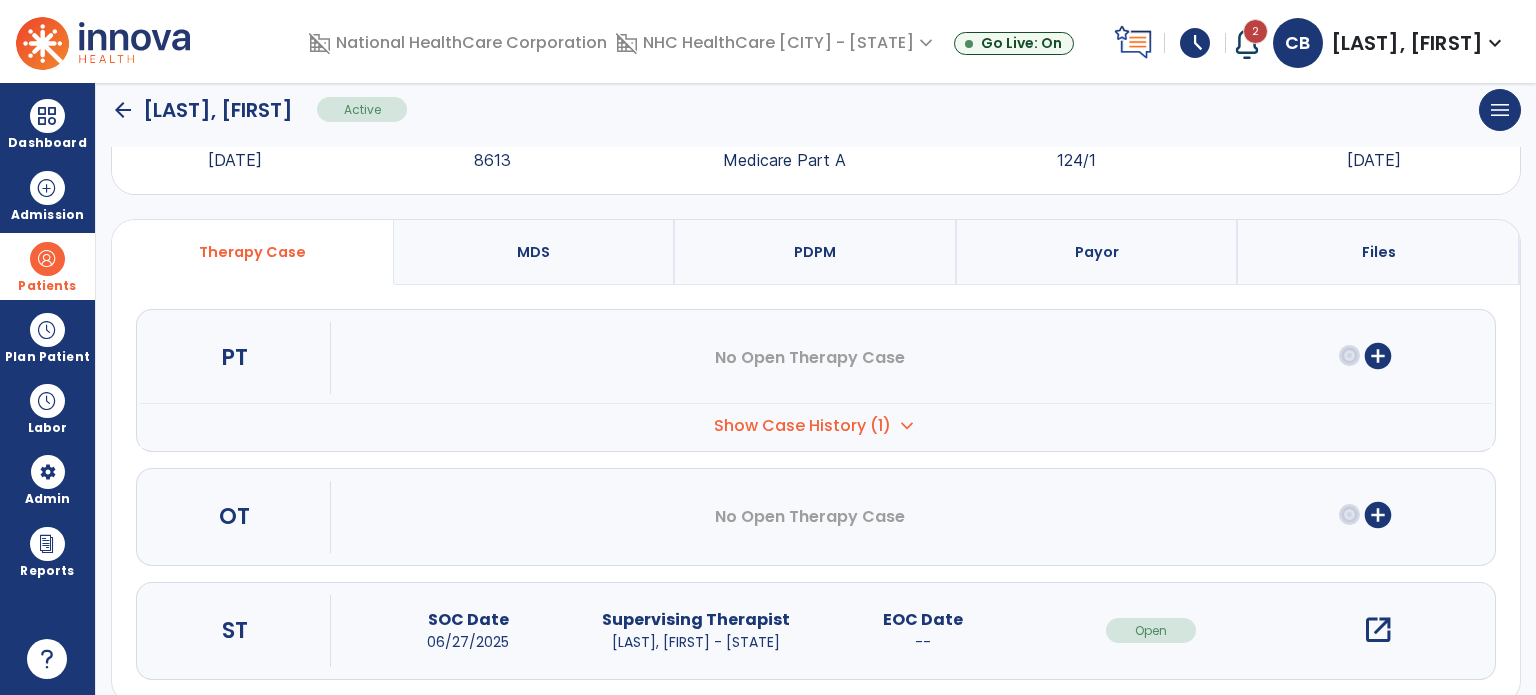 scroll, scrollTop: 107, scrollLeft: 0, axis: vertical 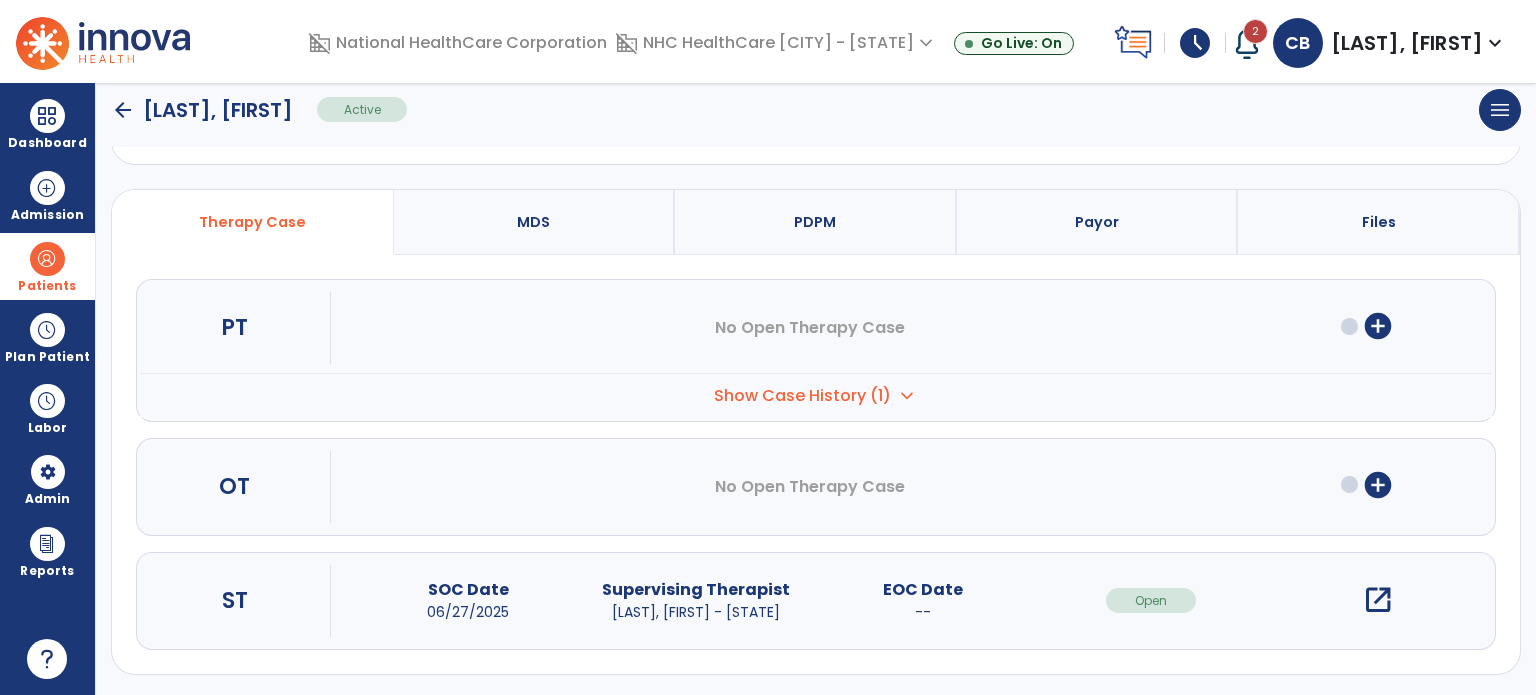 click on "open_in_new" at bounding box center [1378, 600] 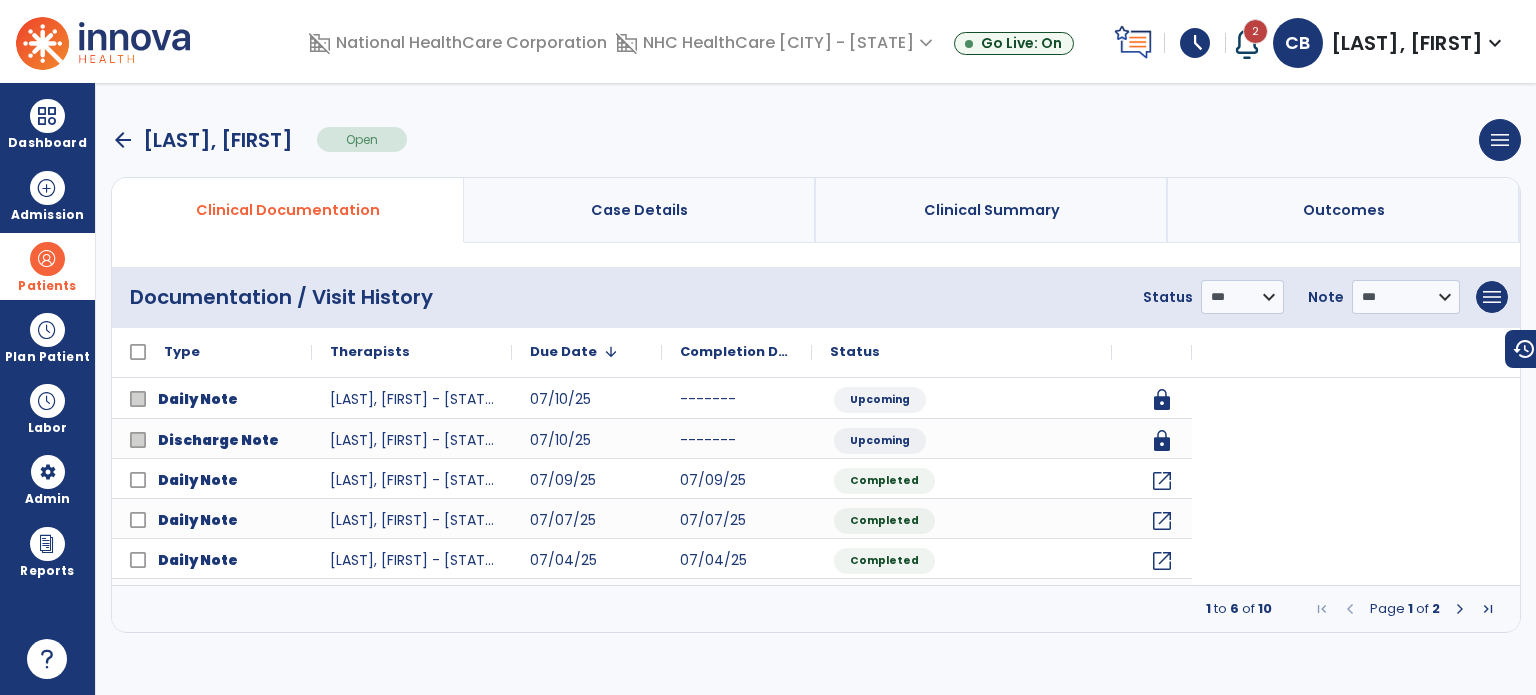 scroll, scrollTop: 0, scrollLeft: 0, axis: both 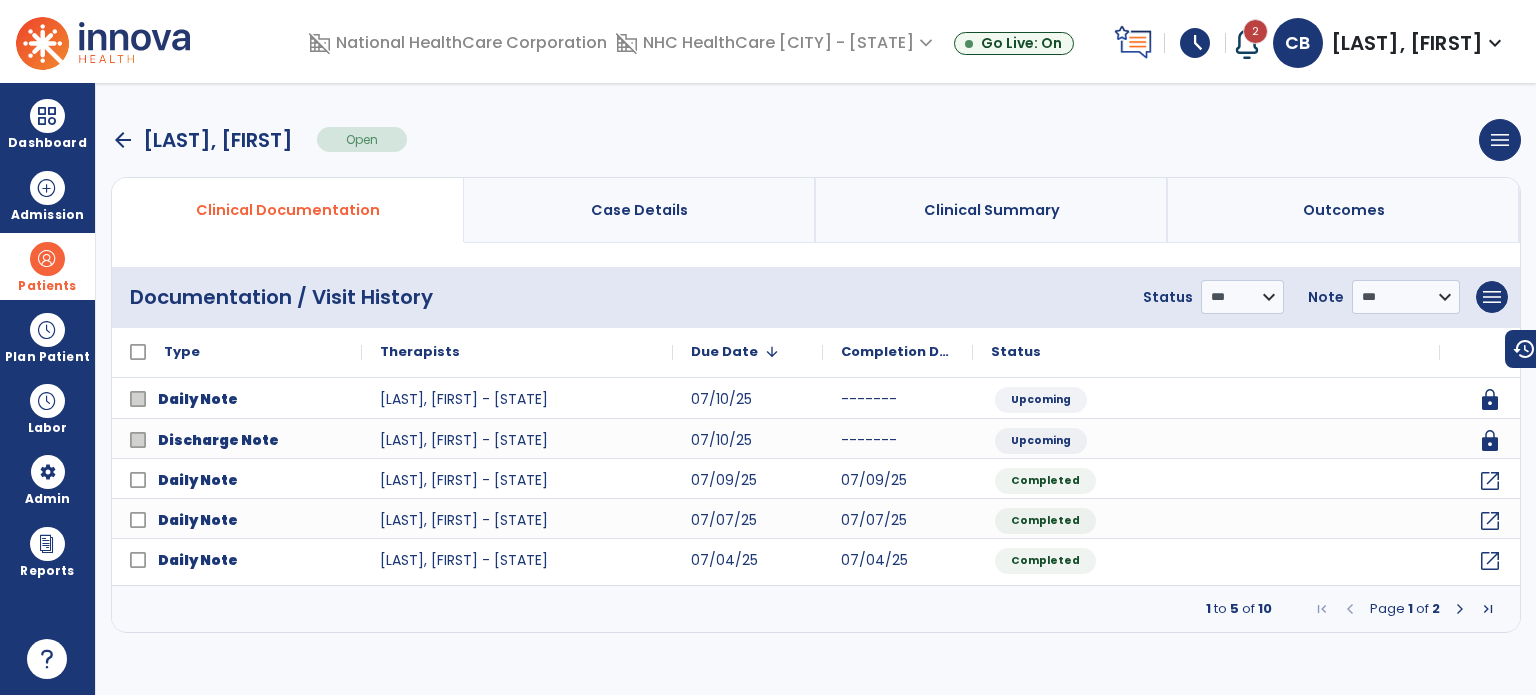 click at bounding box center (1460, 609) 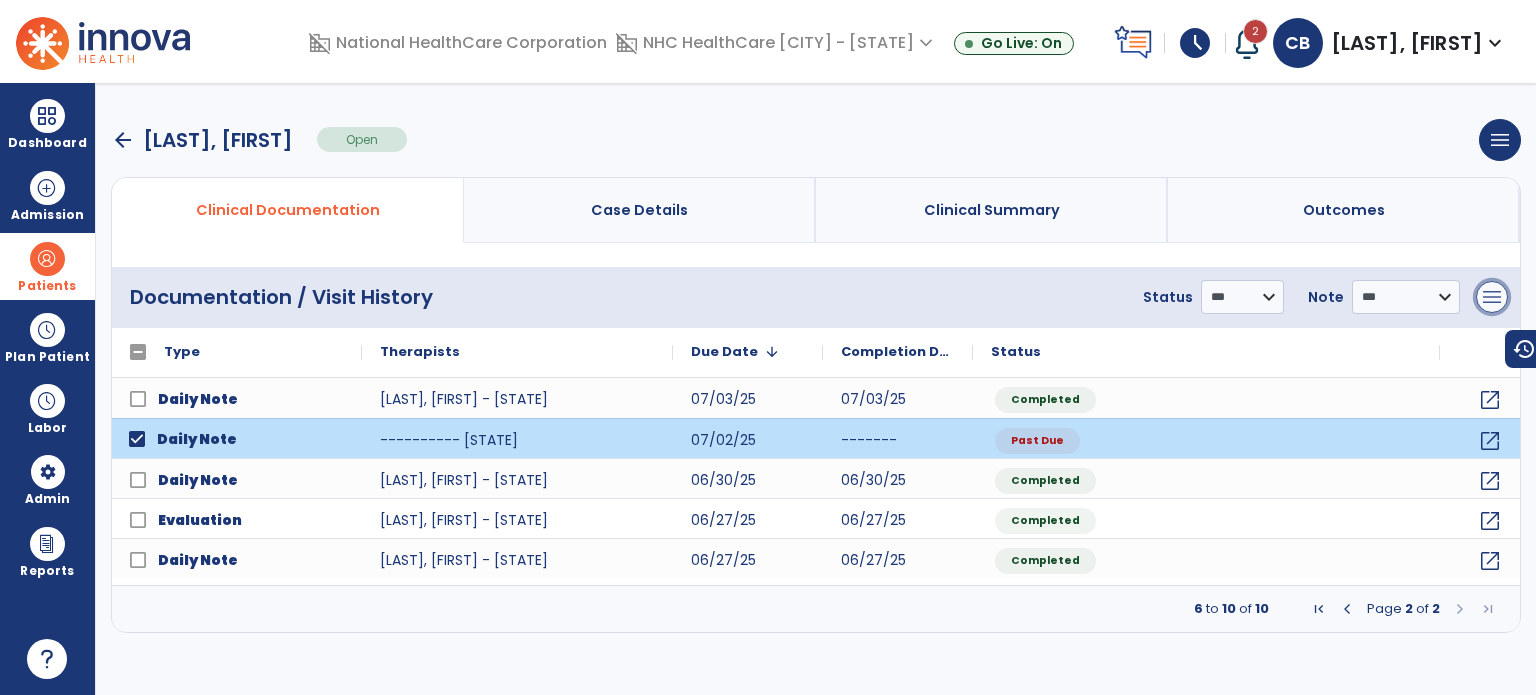 click on "menu" at bounding box center (1492, 297) 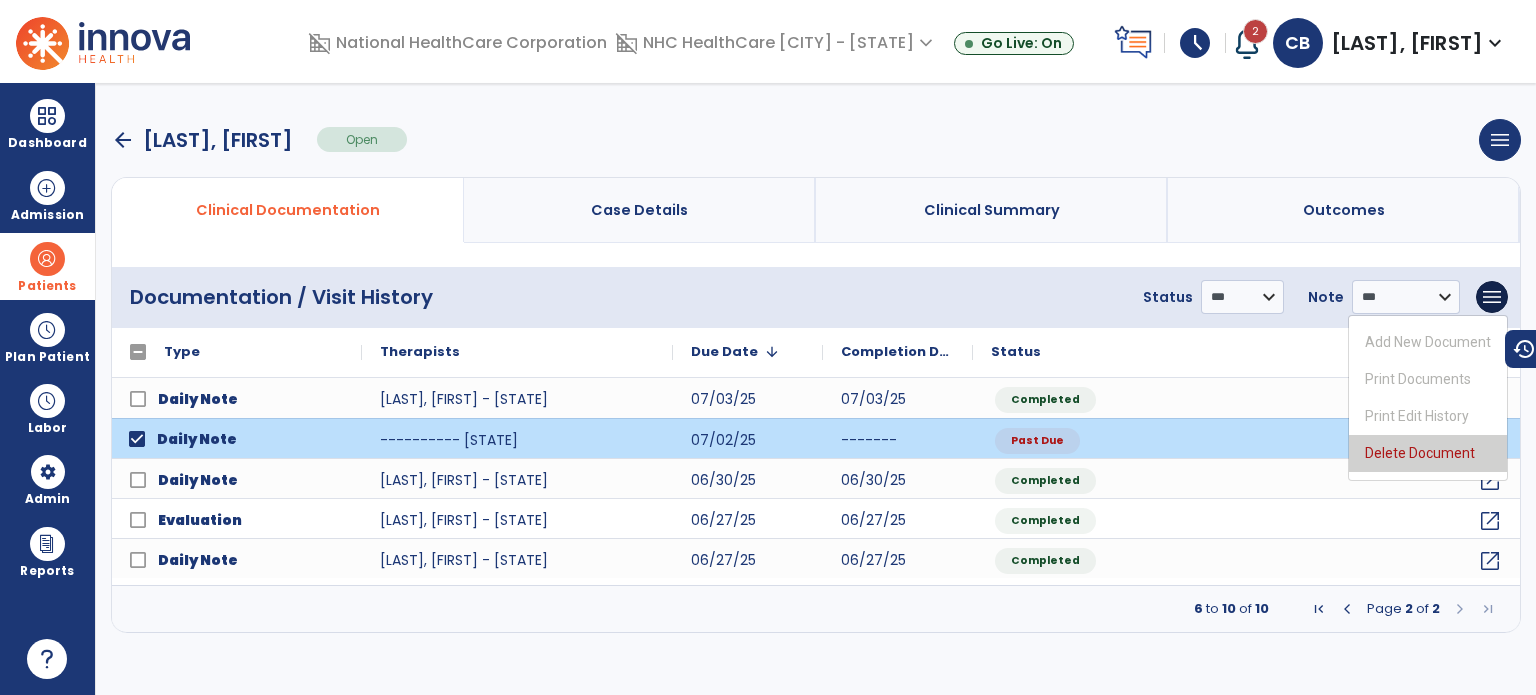 click on "Delete Document" at bounding box center [1428, 453] 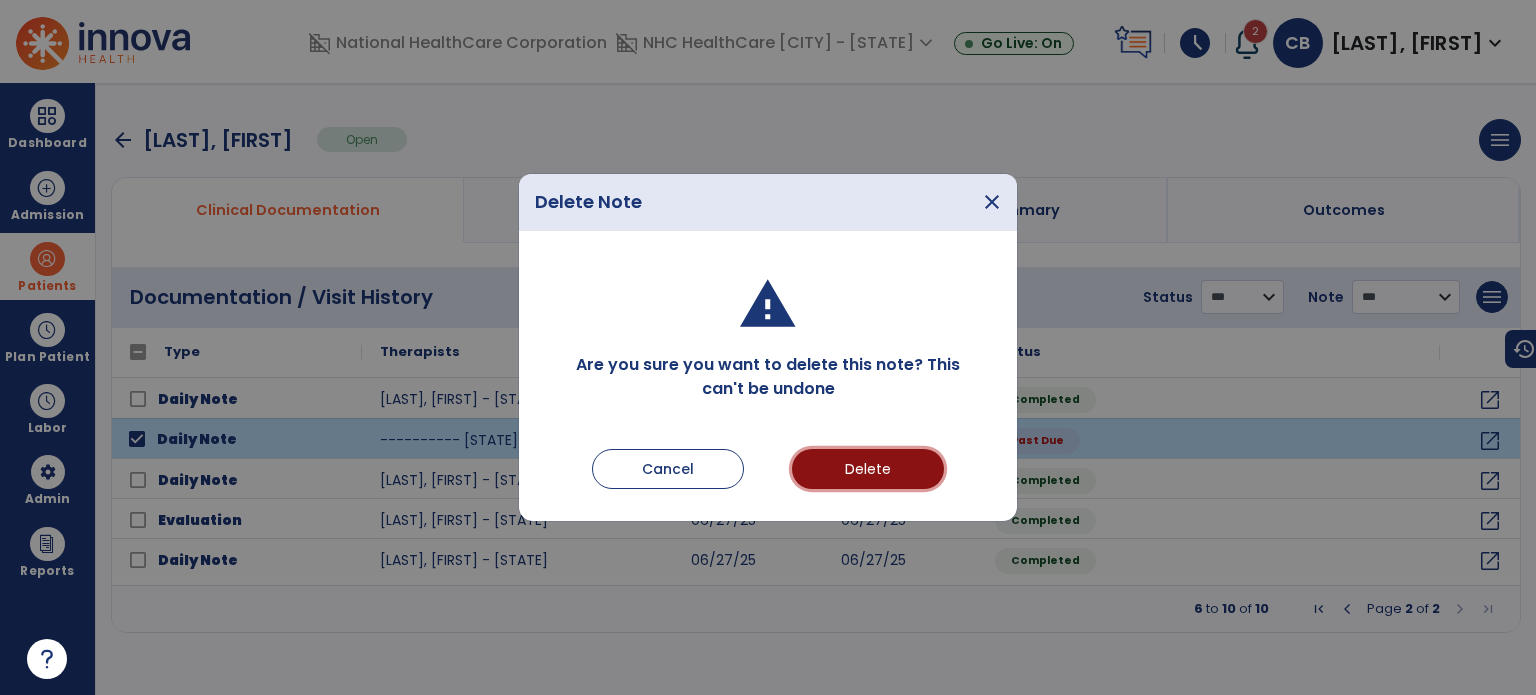 click on "Delete" at bounding box center [868, 469] 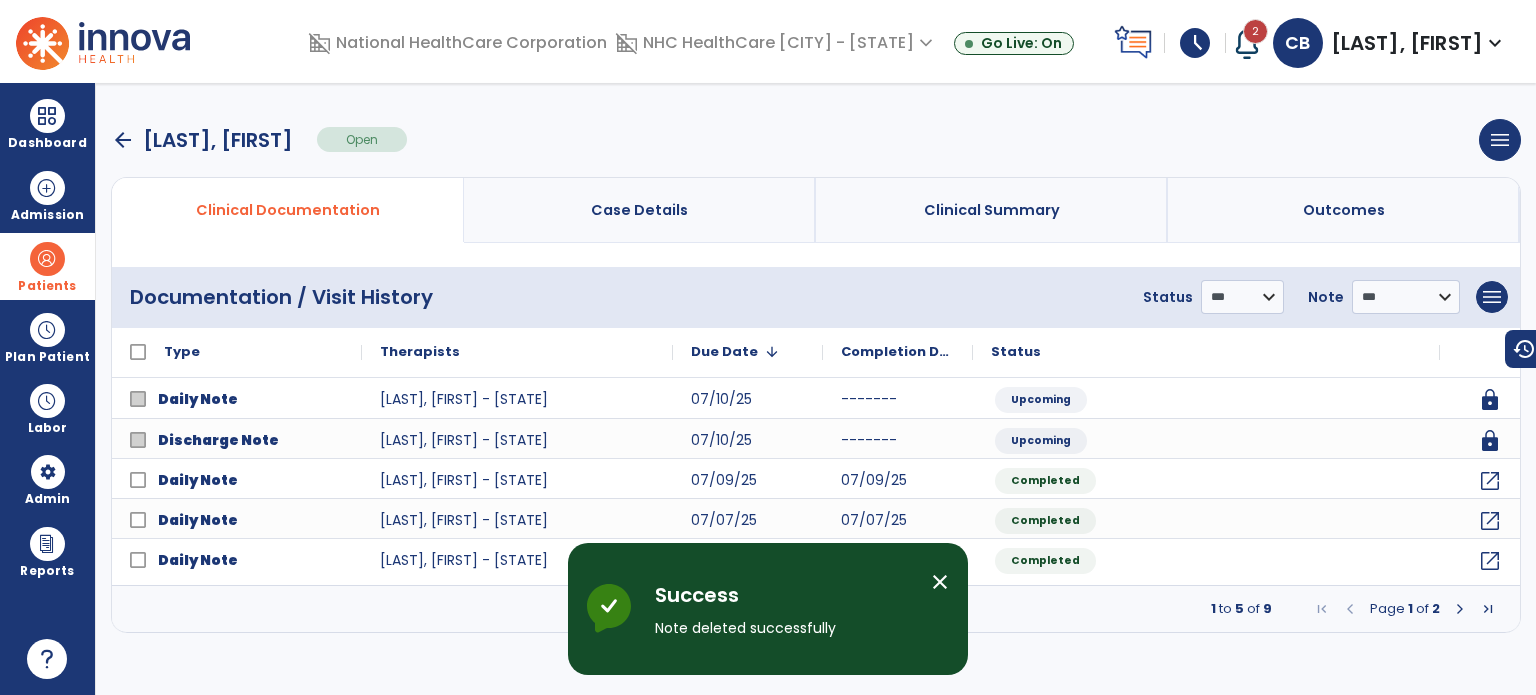 click on "Patients" at bounding box center [47, 286] 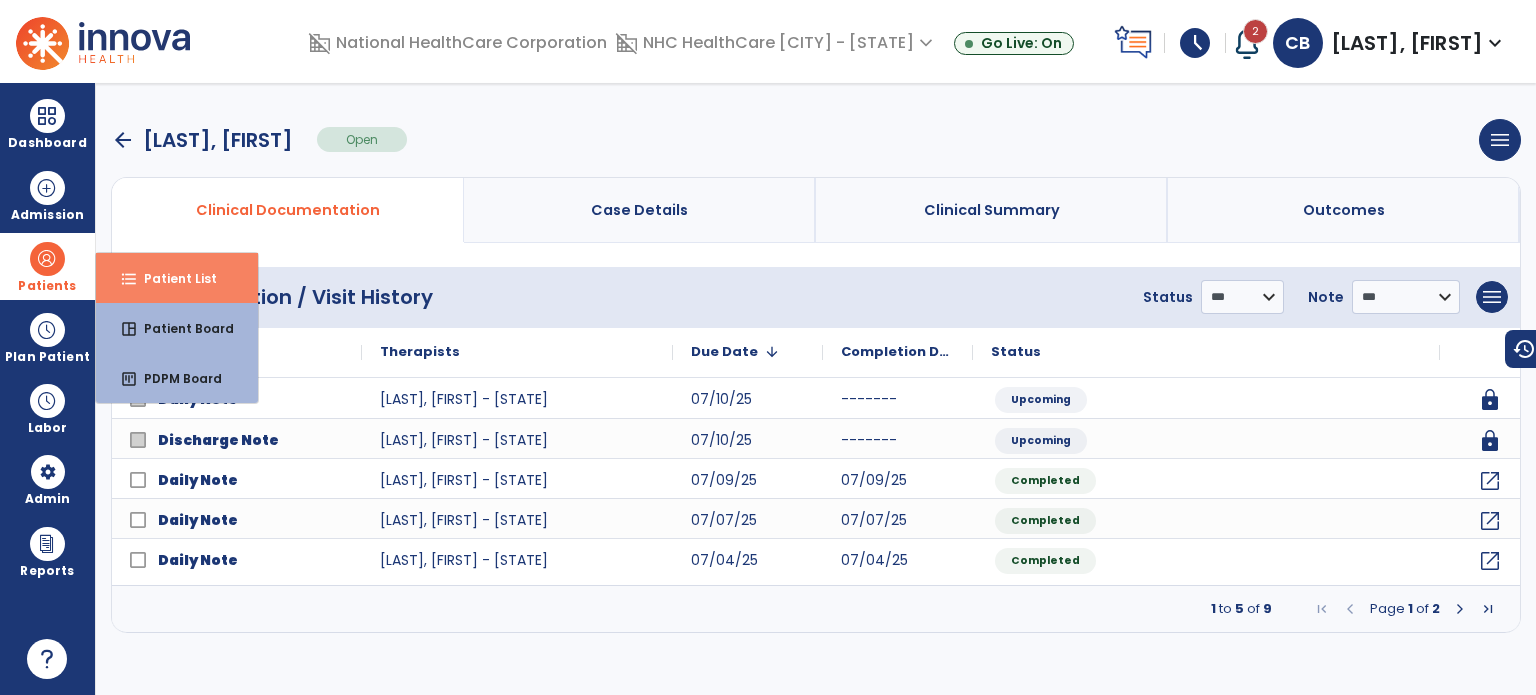 click on "Patient List" at bounding box center (172, 278) 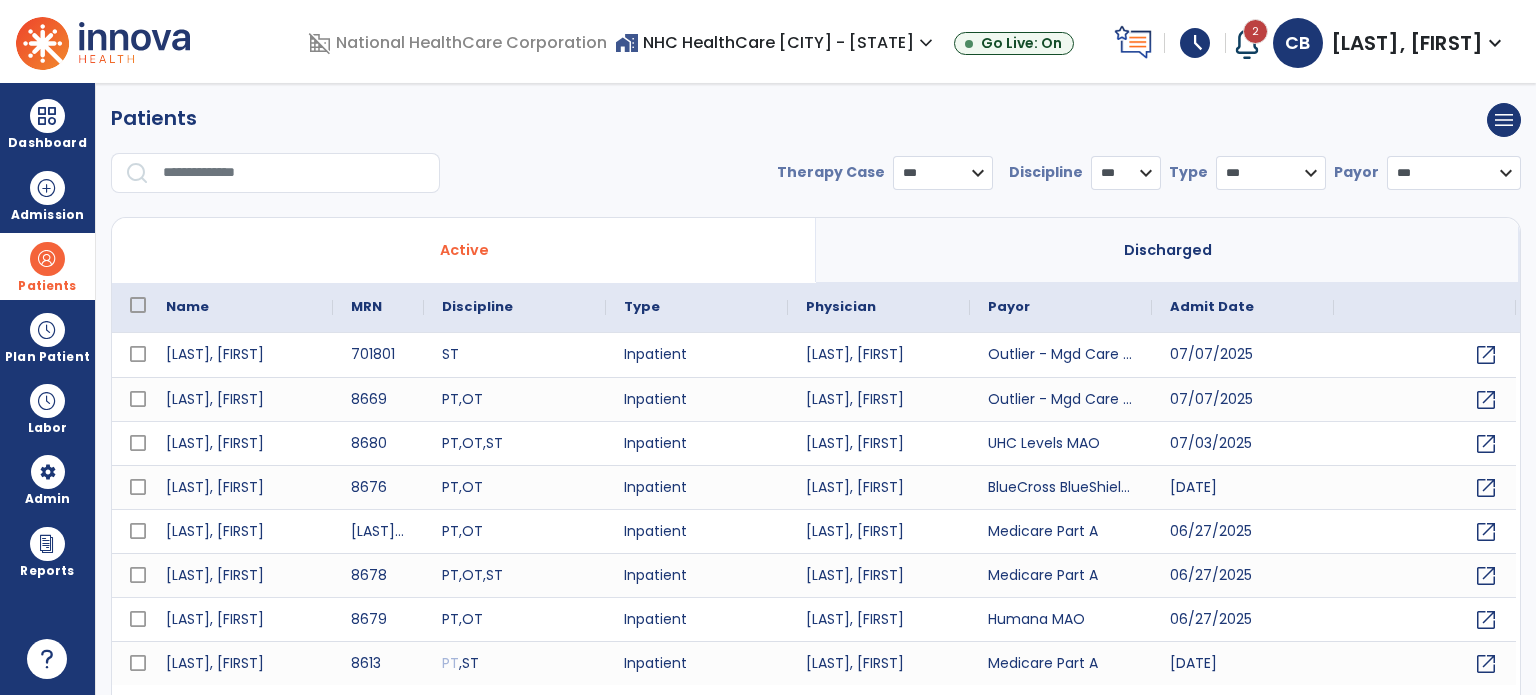 click at bounding box center (294, 173) 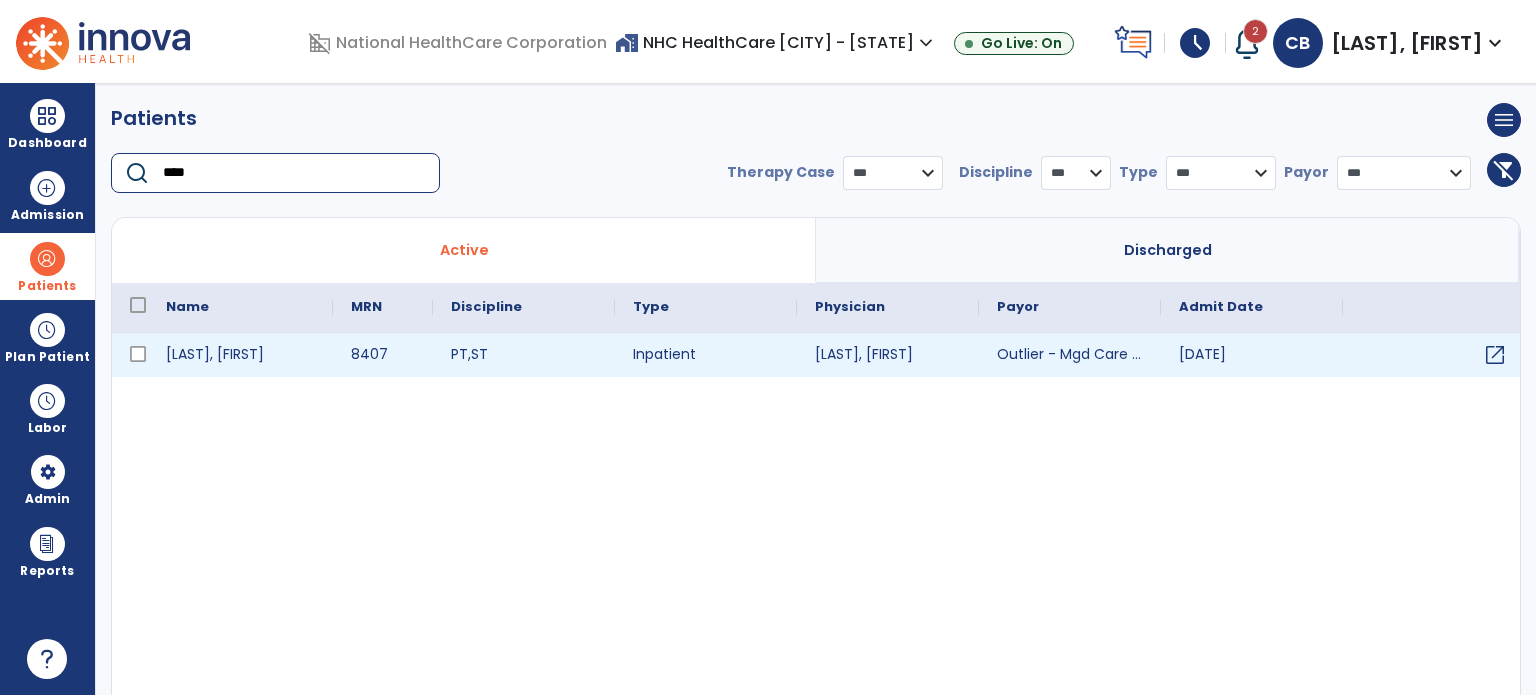 type on "****" 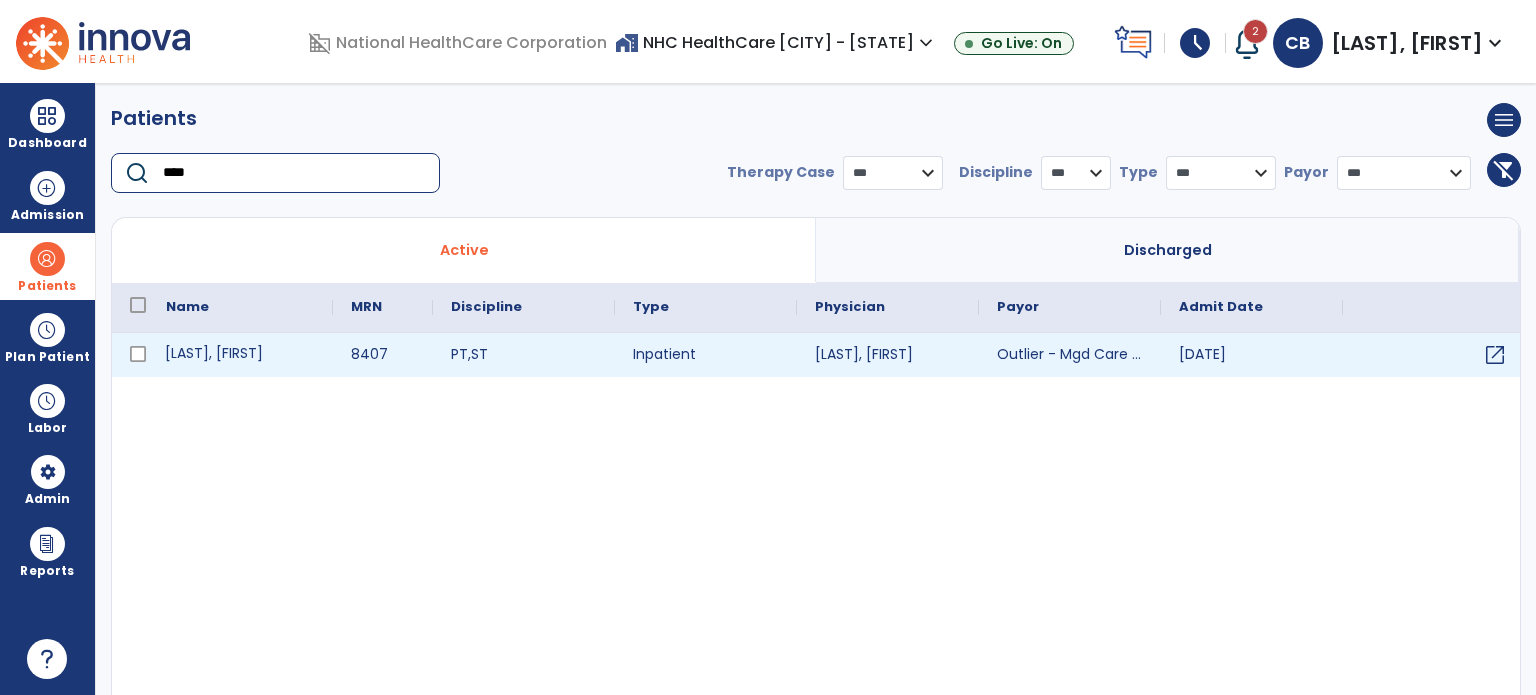 click on "[LAST], [FIRST]" at bounding box center (240, 355) 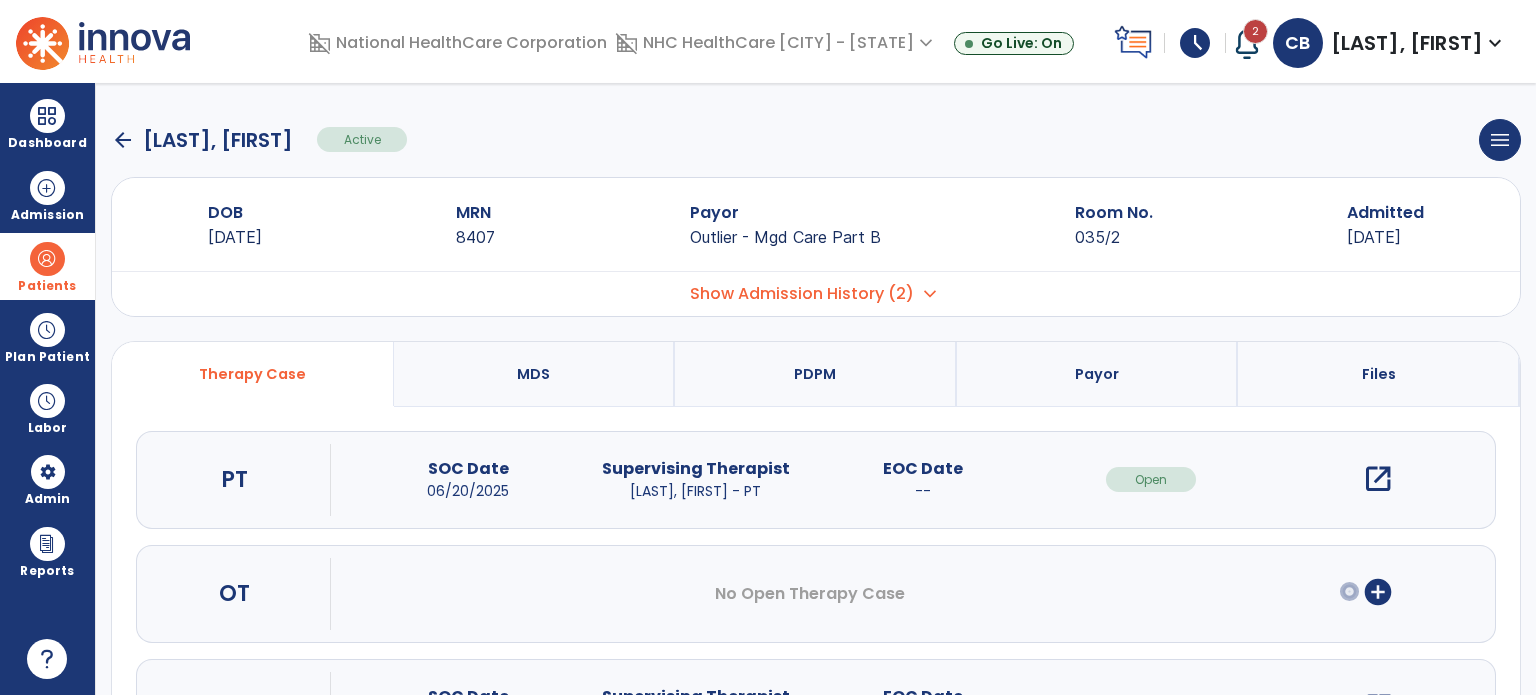 scroll, scrollTop: 107, scrollLeft: 0, axis: vertical 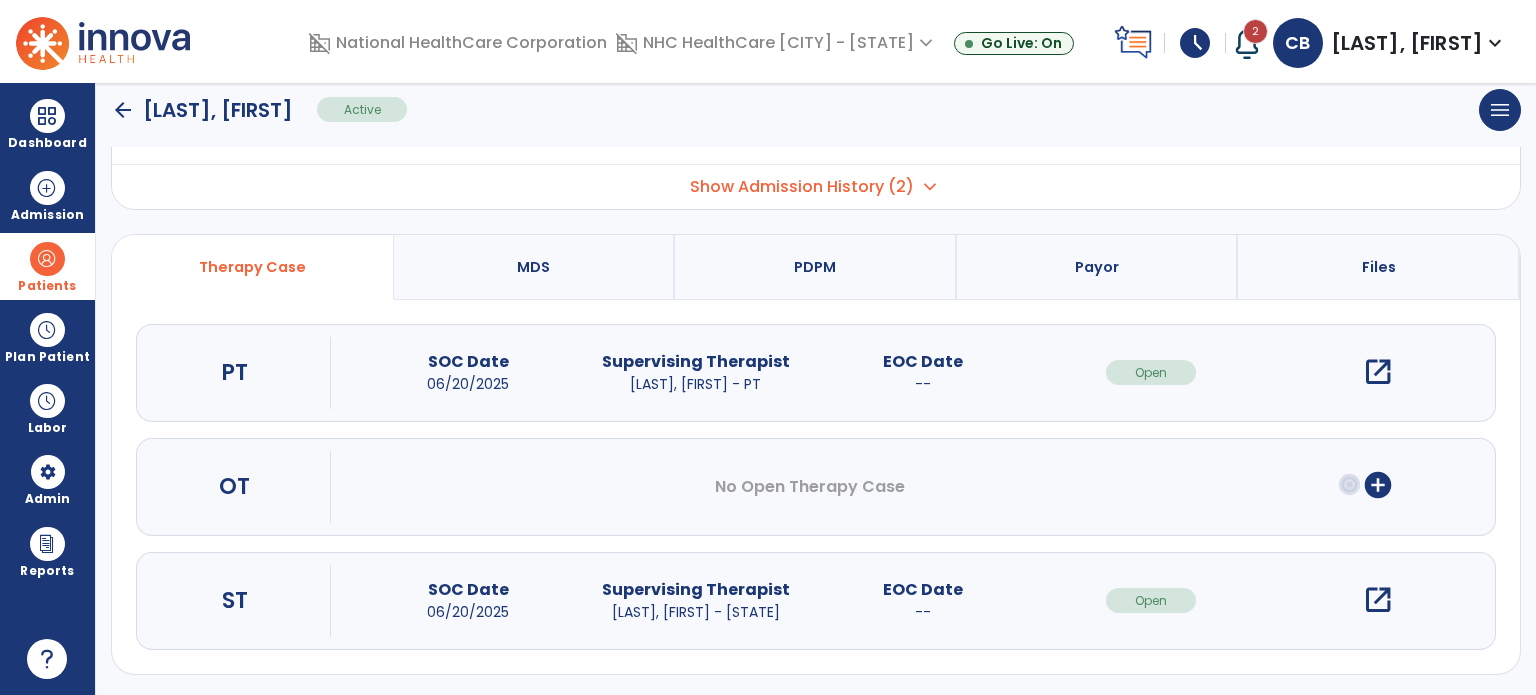 click on "open_in_new" at bounding box center (1378, 372) 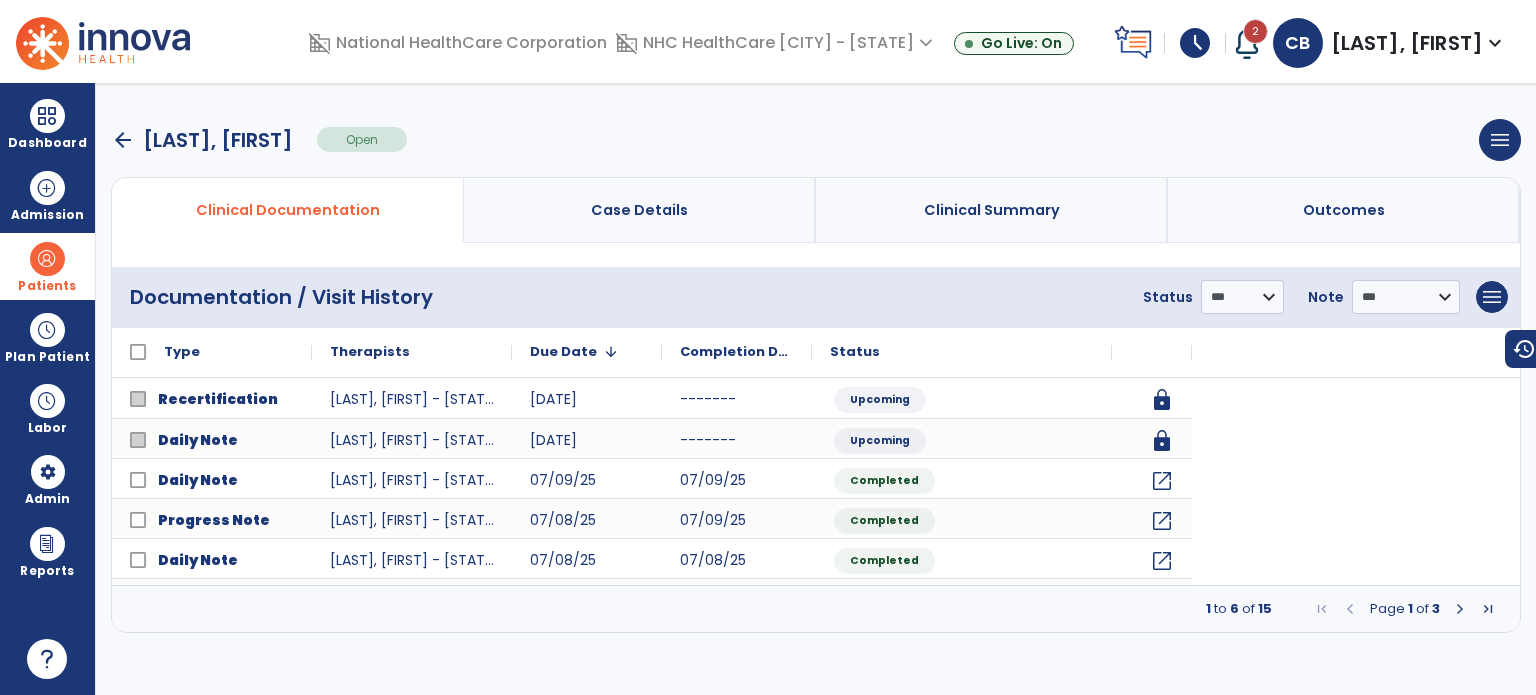 scroll, scrollTop: 0, scrollLeft: 0, axis: both 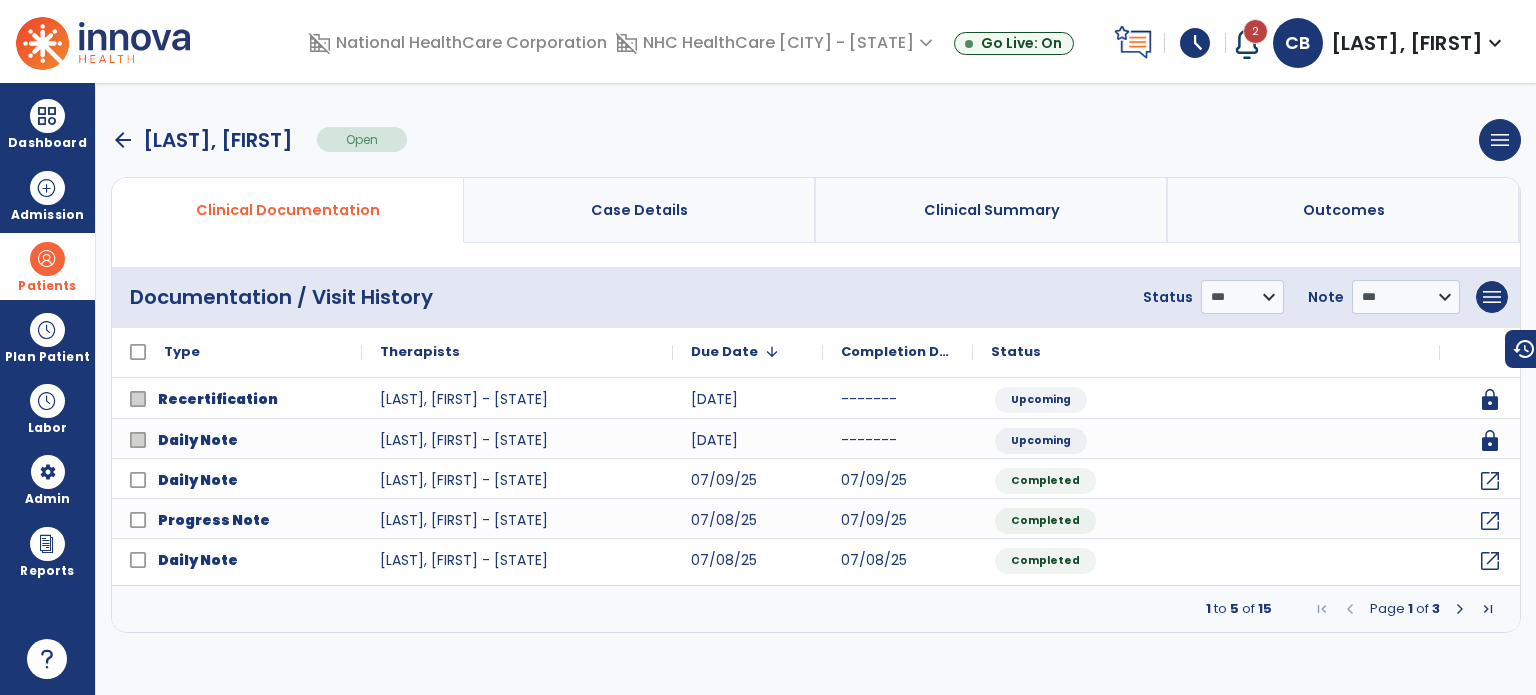 click at bounding box center [1460, 609] 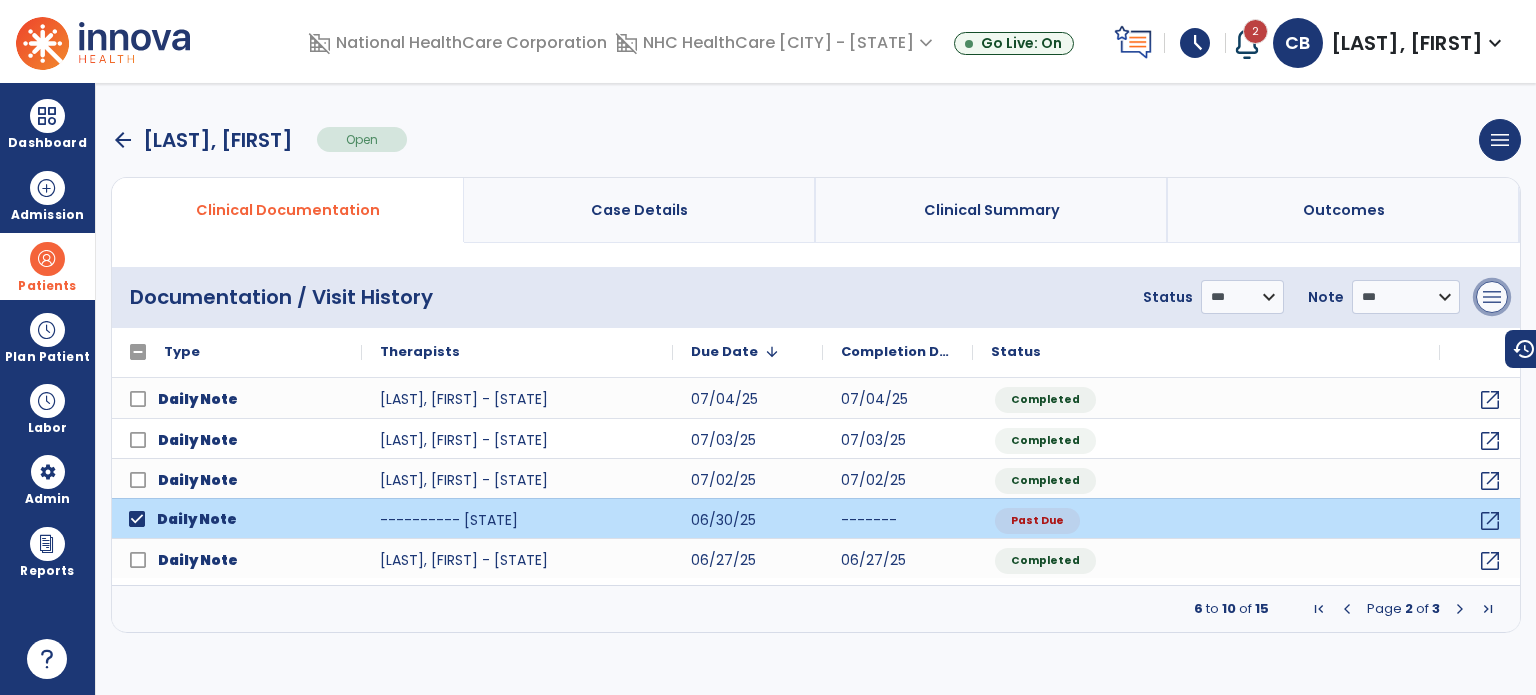 click on "menu" at bounding box center [1492, 297] 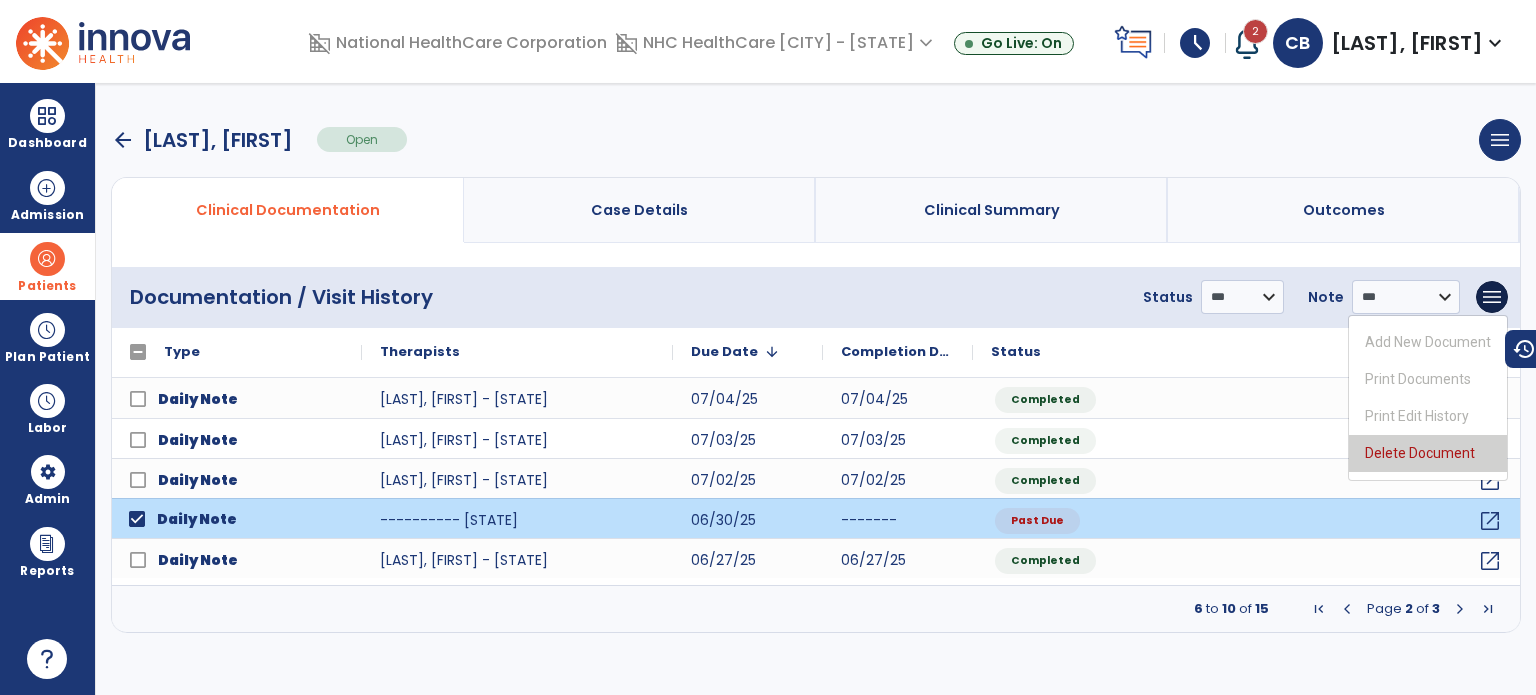 click on "Delete Document" at bounding box center (1428, 453) 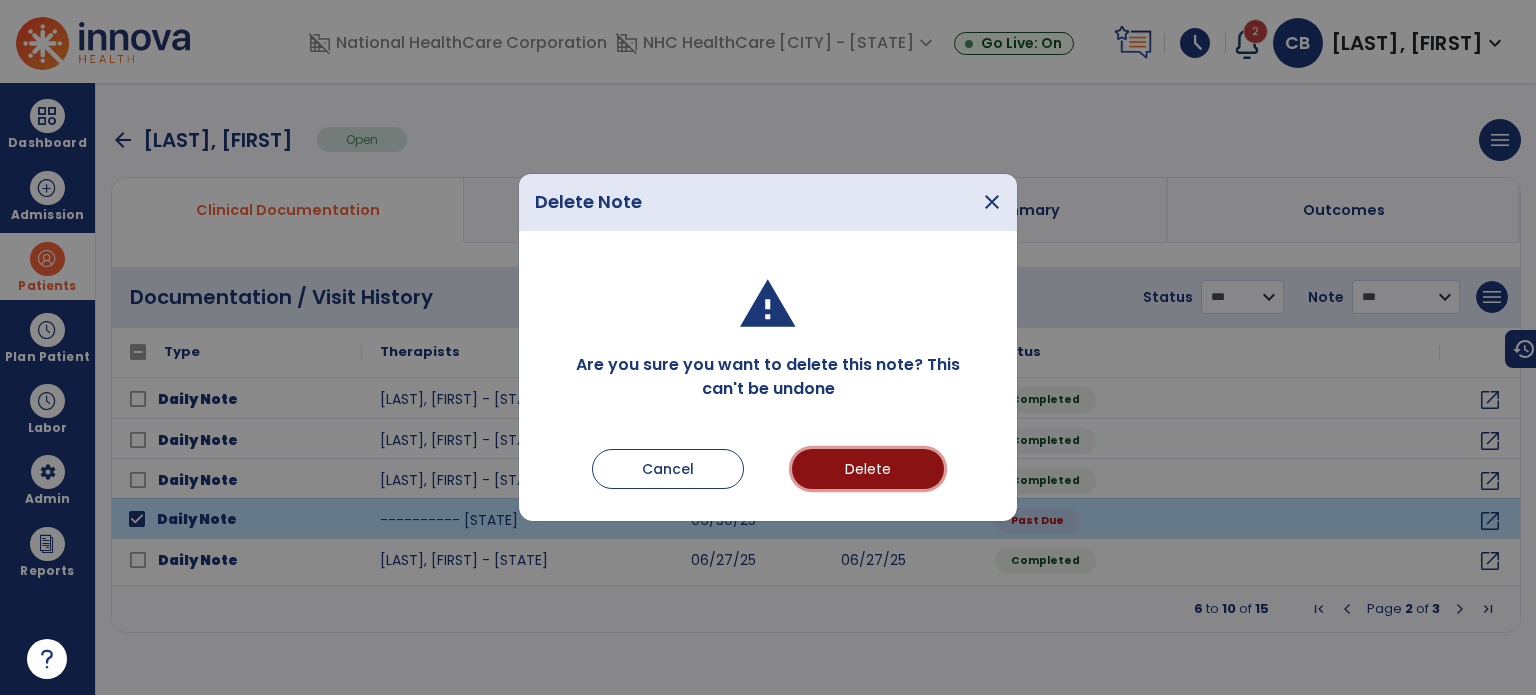 click on "Delete" at bounding box center (868, 469) 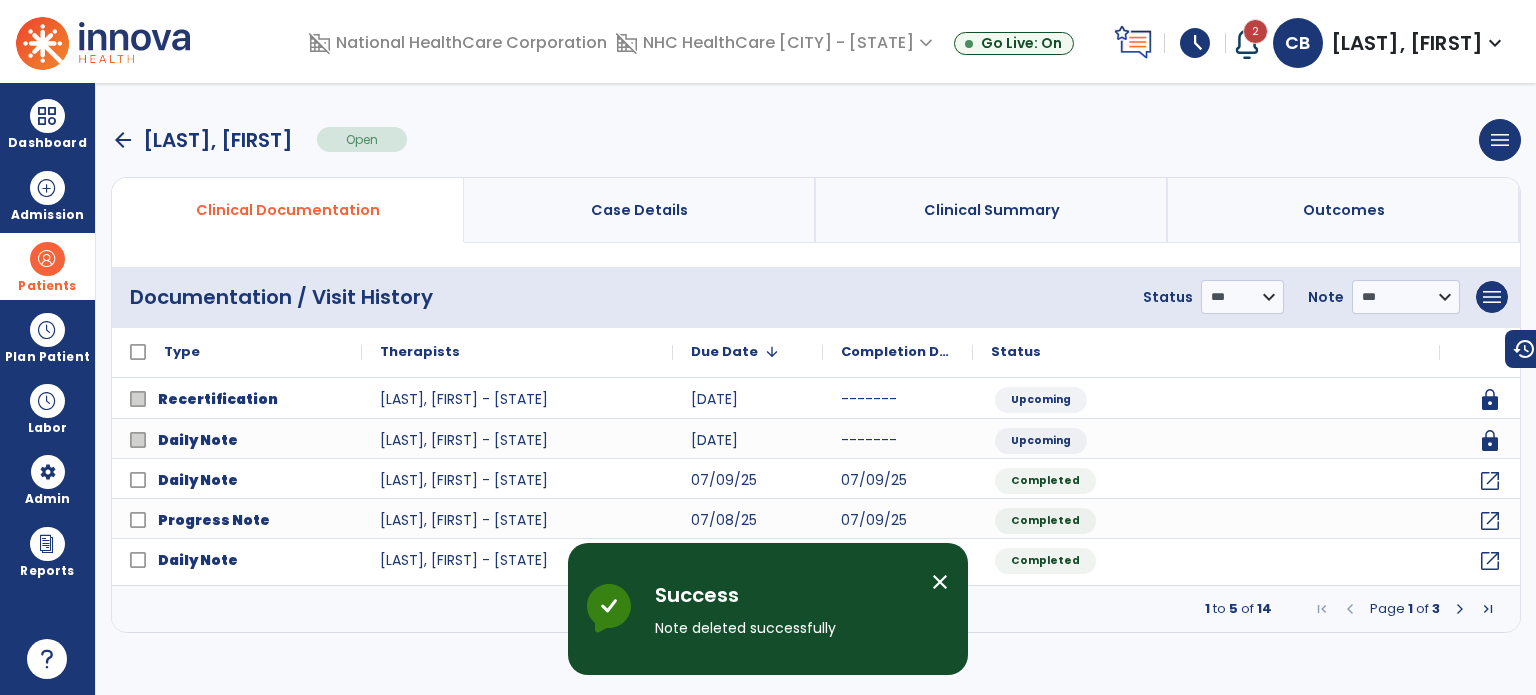 click at bounding box center (1460, 609) 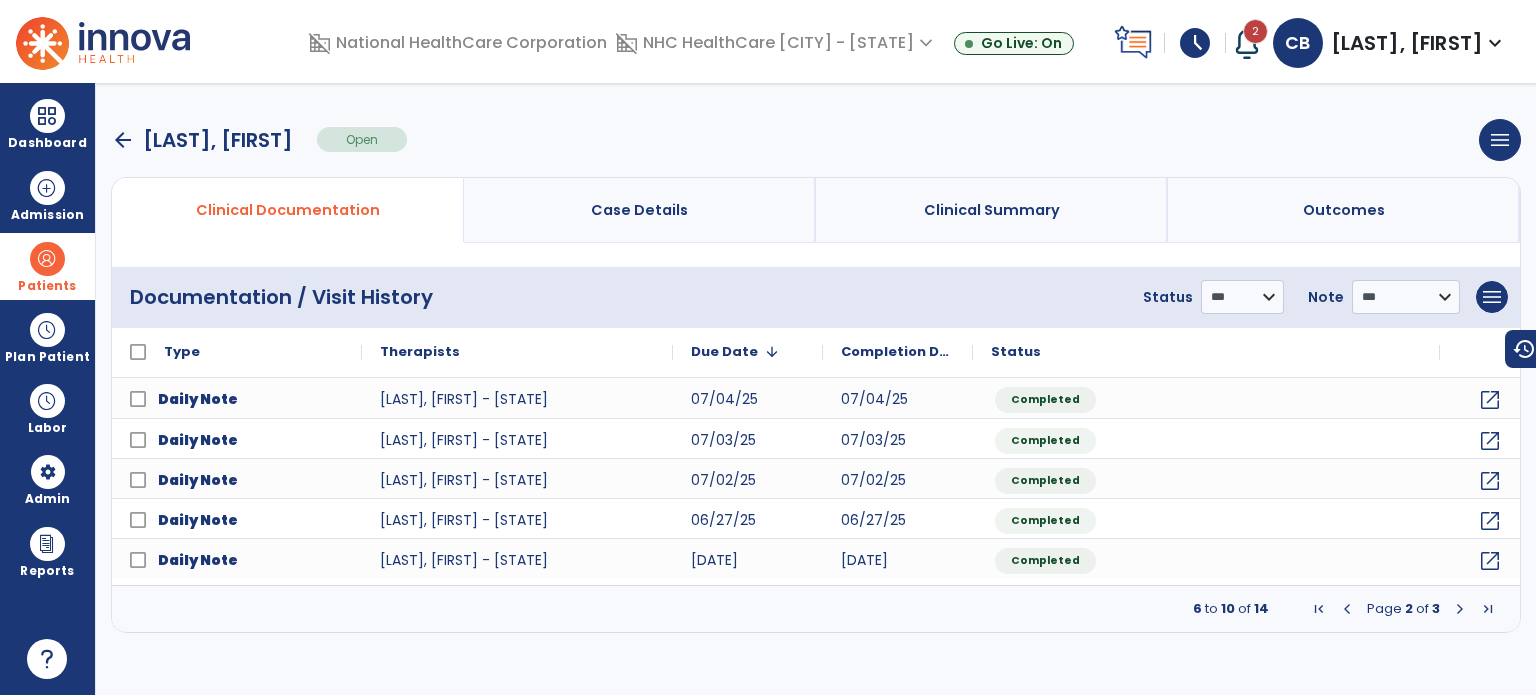 click at bounding box center [1460, 609] 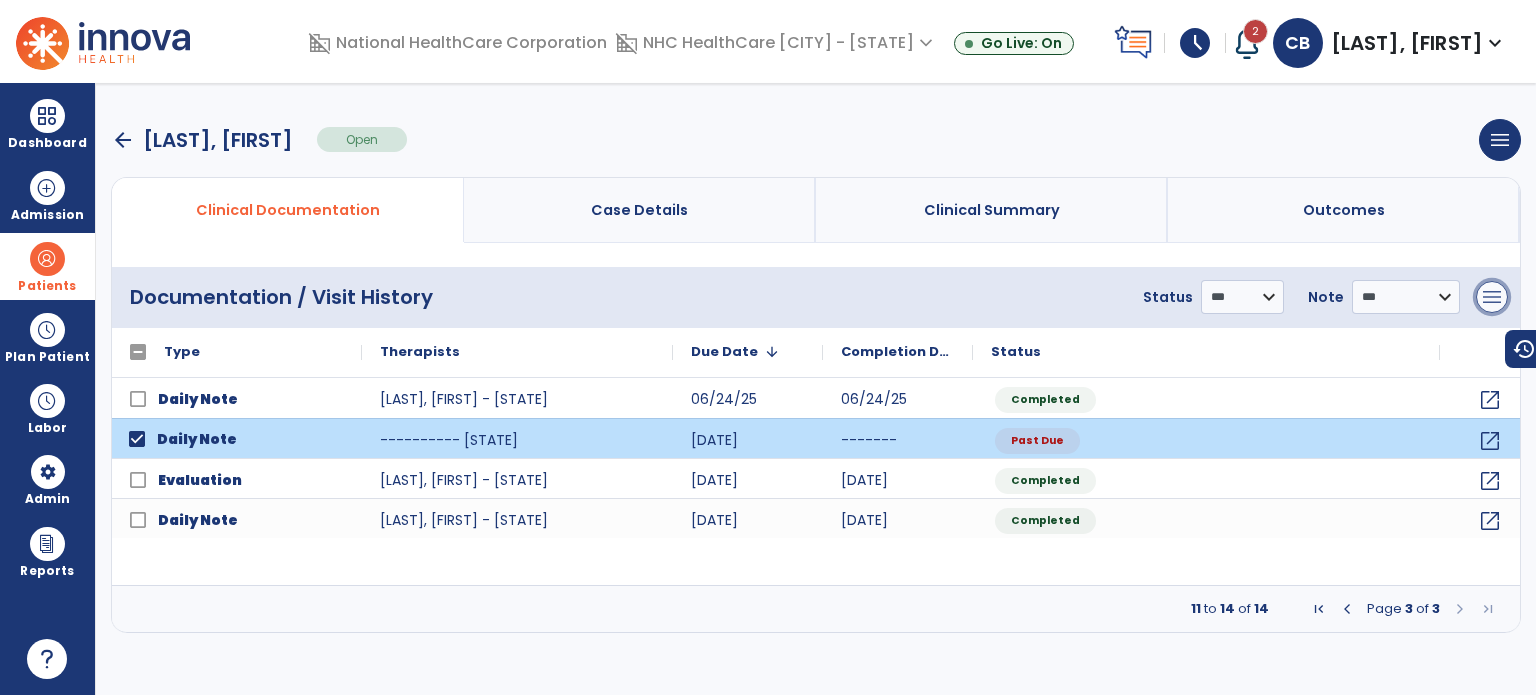 click on "menu" at bounding box center [1492, 297] 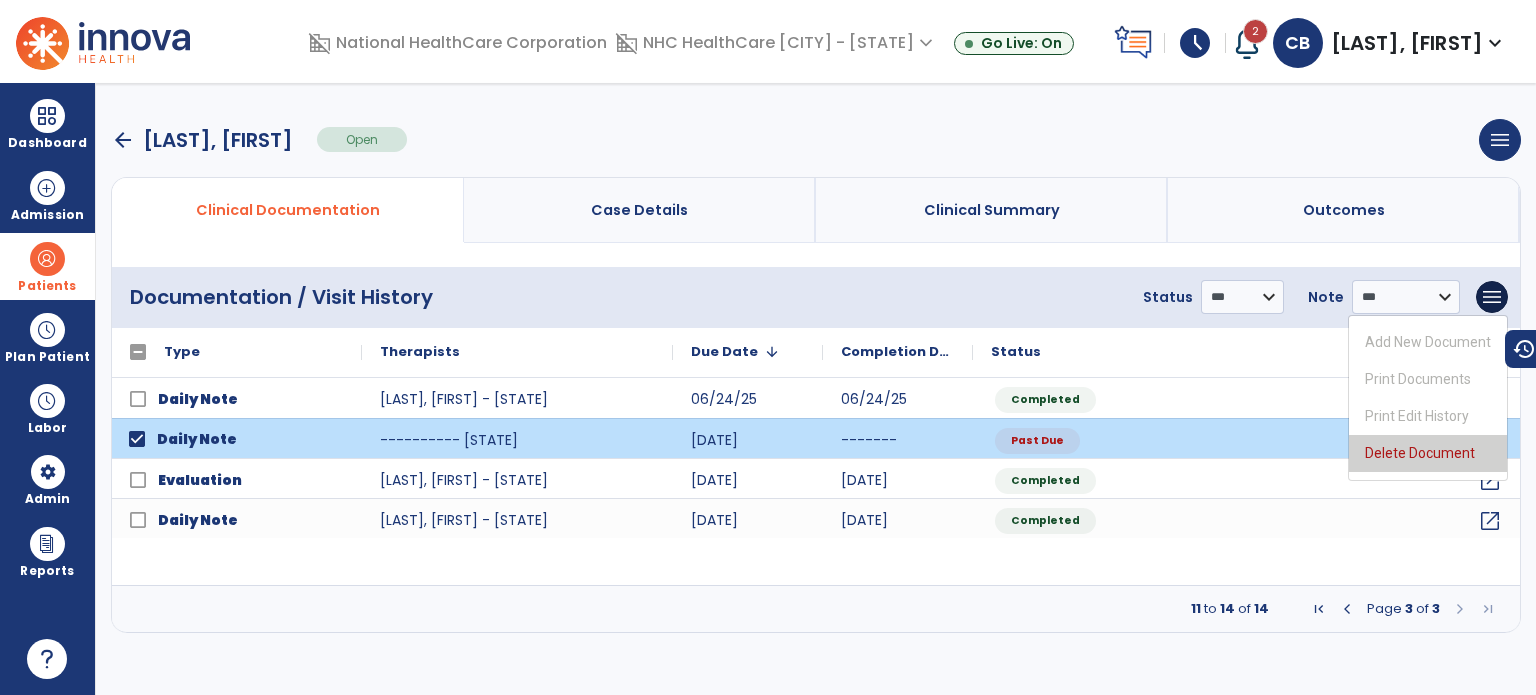 click on "Delete Document" at bounding box center [1428, 453] 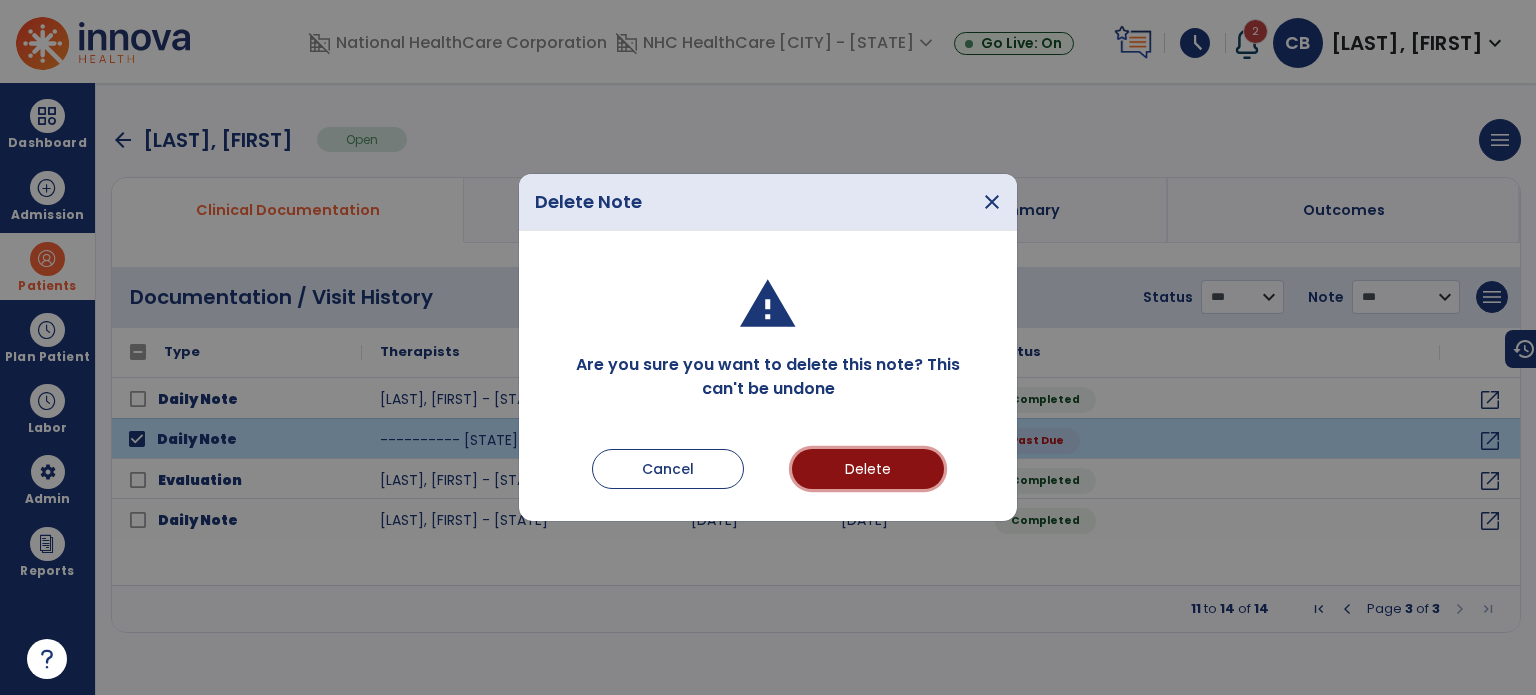 click on "Delete" at bounding box center [868, 469] 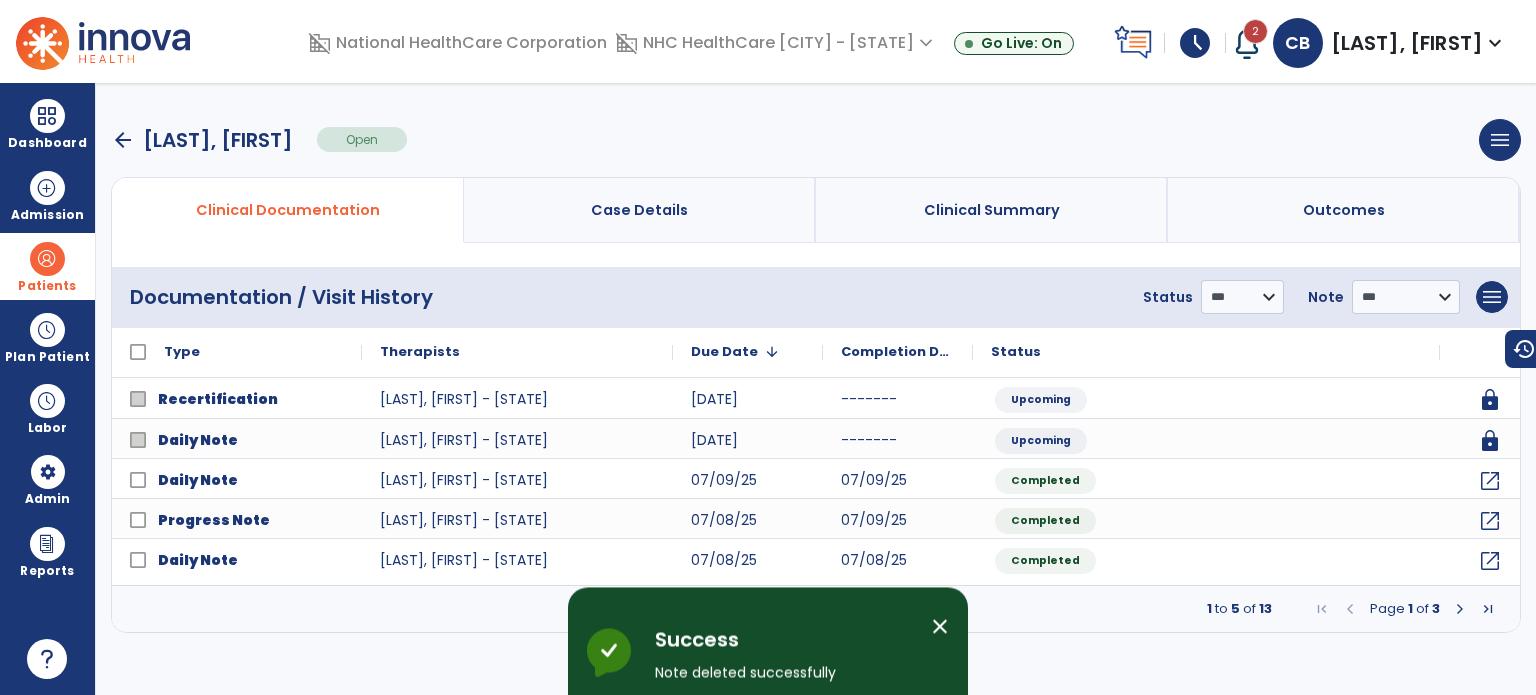 click at bounding box center (47, 259) 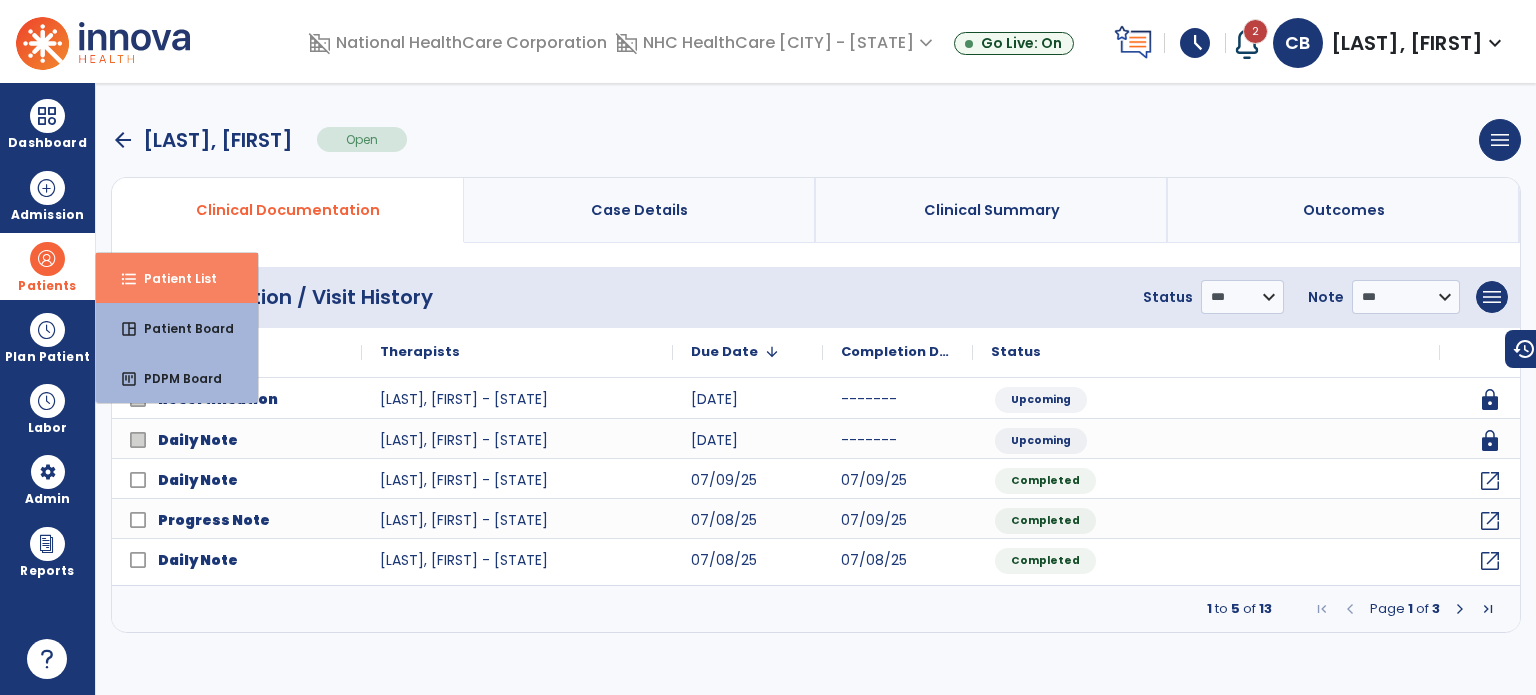 click on "format_list_bulleted  Patient List" at bounding box center (177, 278) 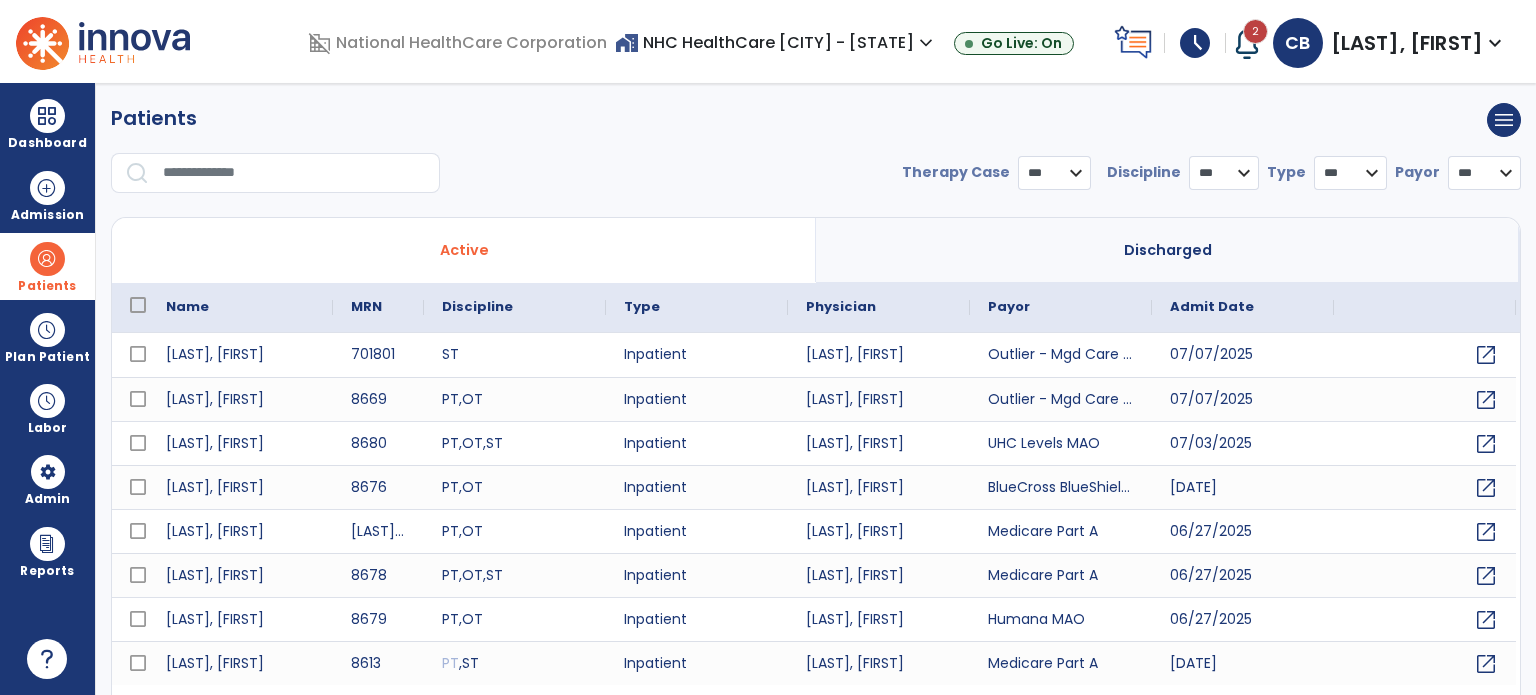 click at bounding box center [294, 173] 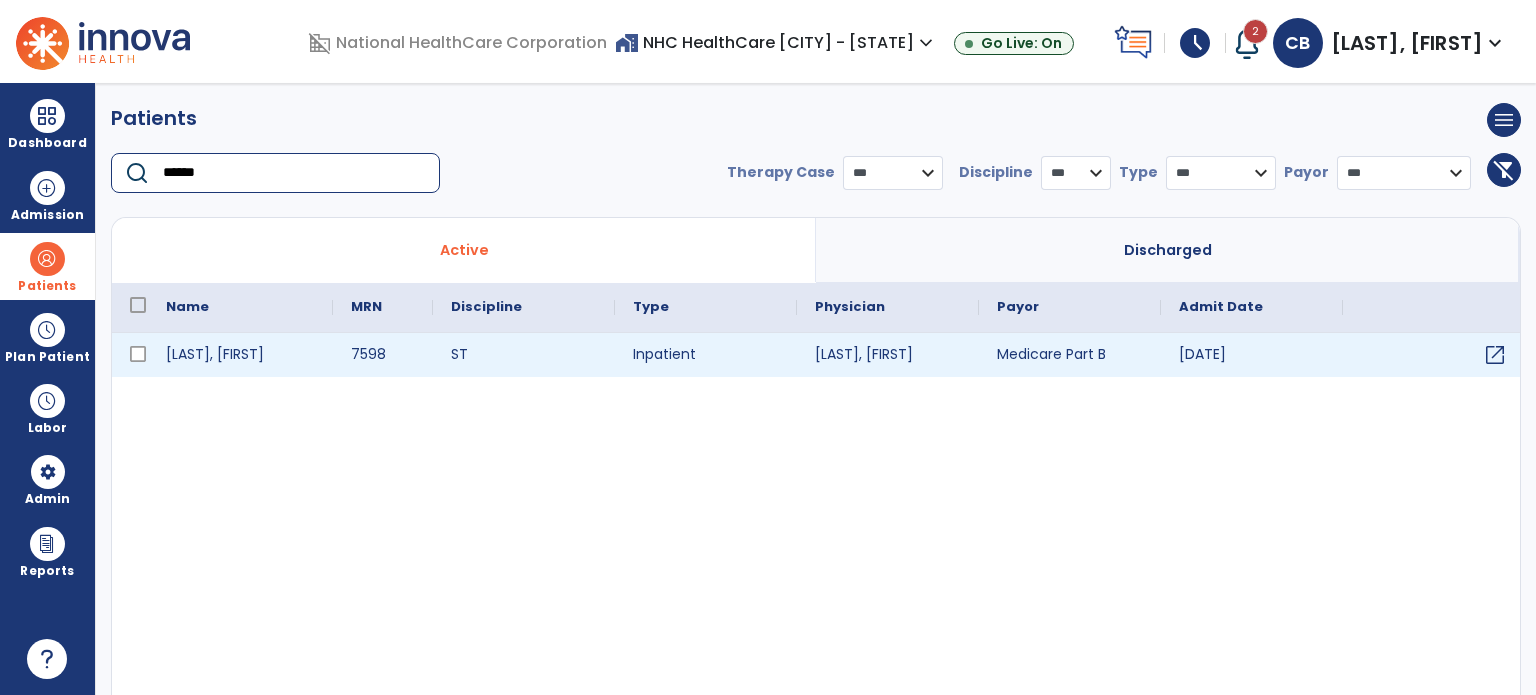 type on "******" 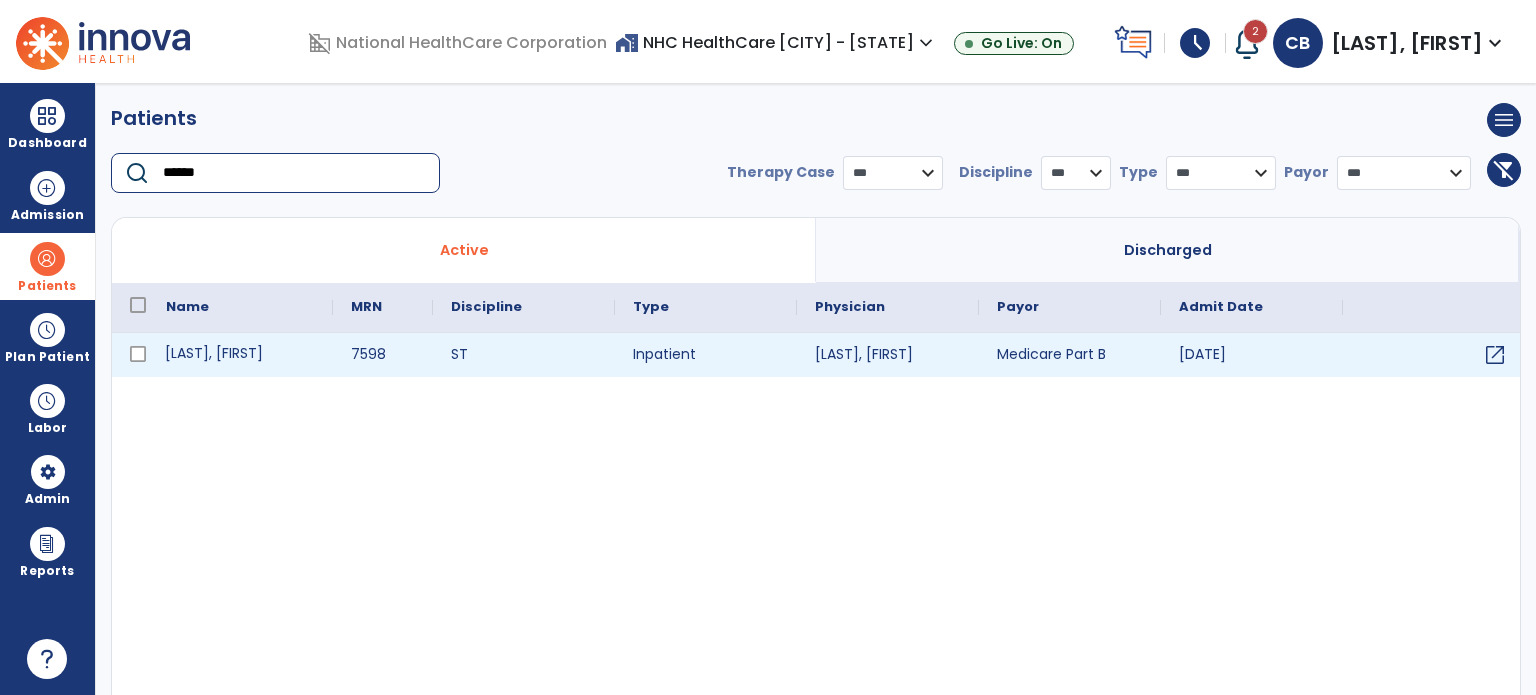 click on "[LAST], [FIRST]" at bounding box center (240, 355) 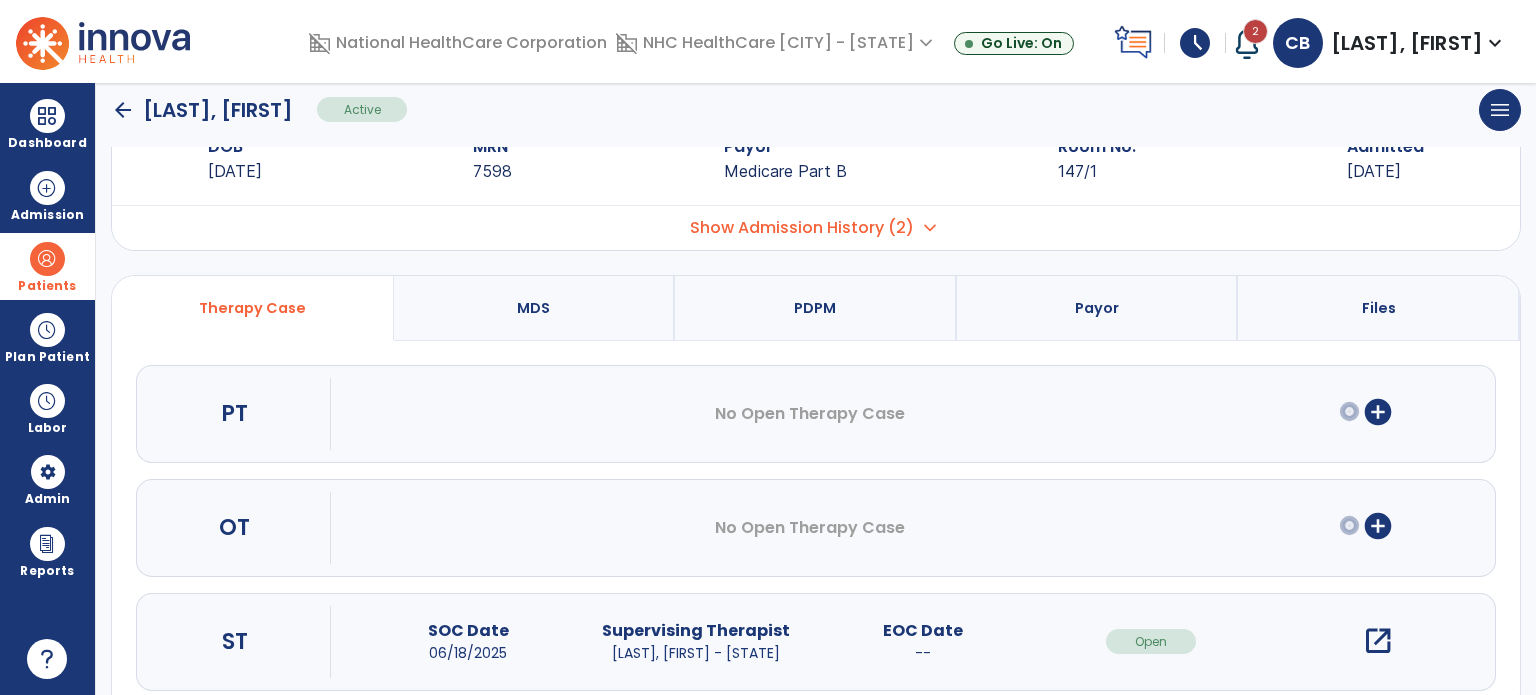 scroll, scrollTop: 107, scrollLeft: 0, axis: vertical 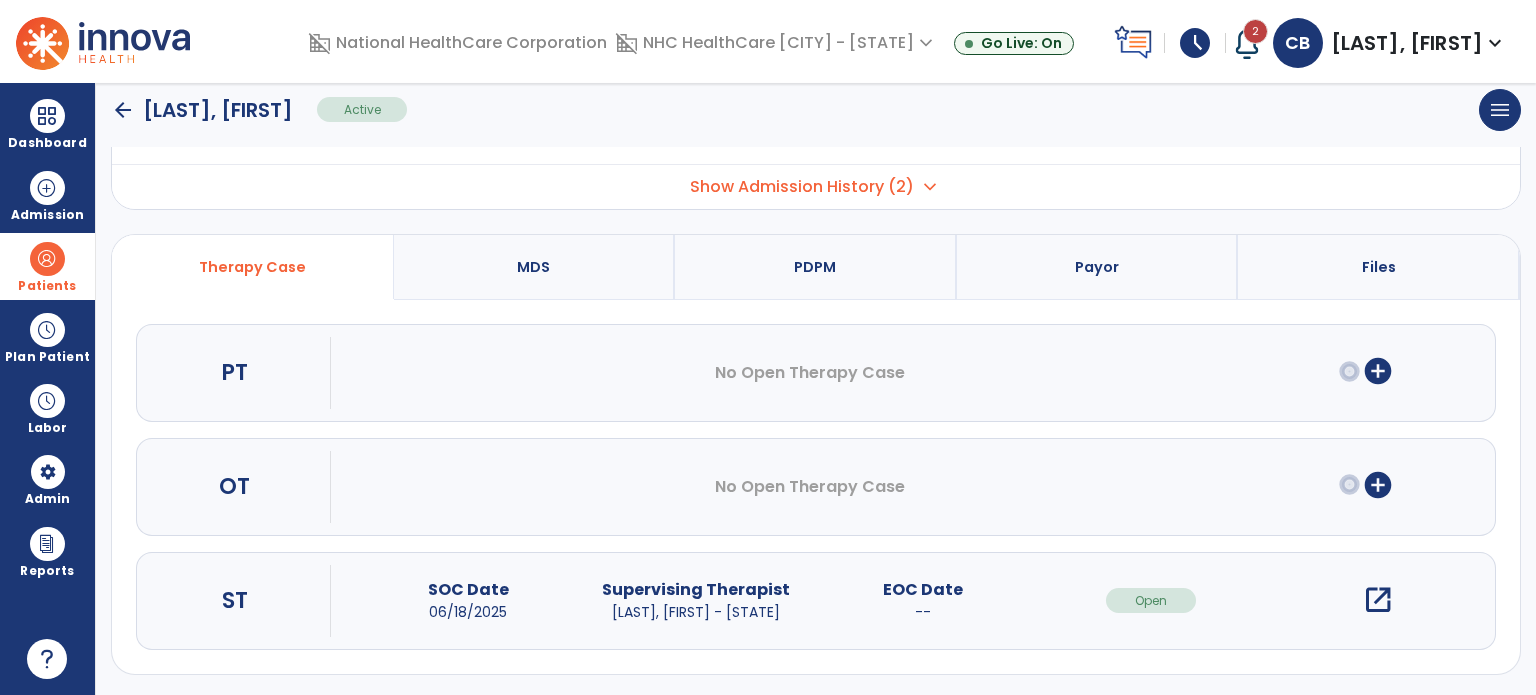 click on "open_in_new" at bounding box center (1378, 600) 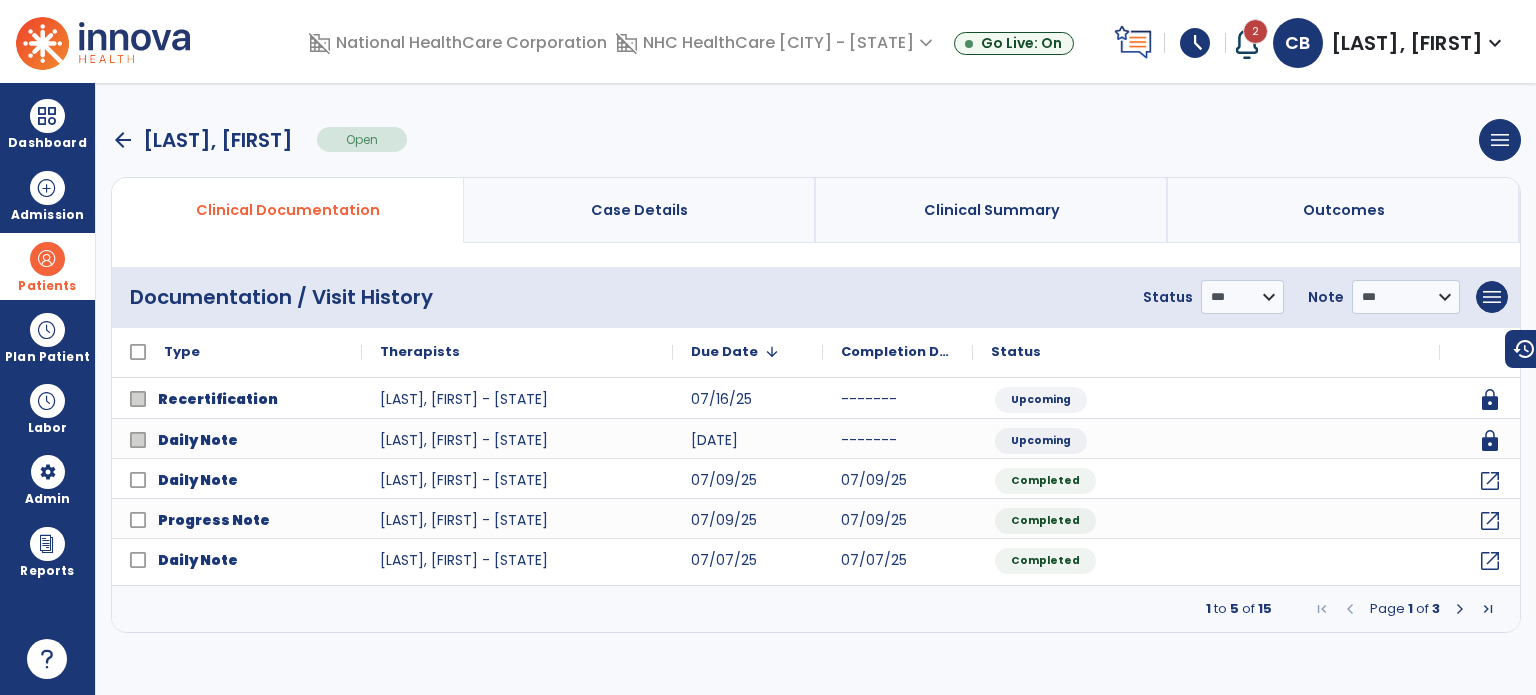 scroll, scrollTop: 0, scrollLeft: 0, axis: both 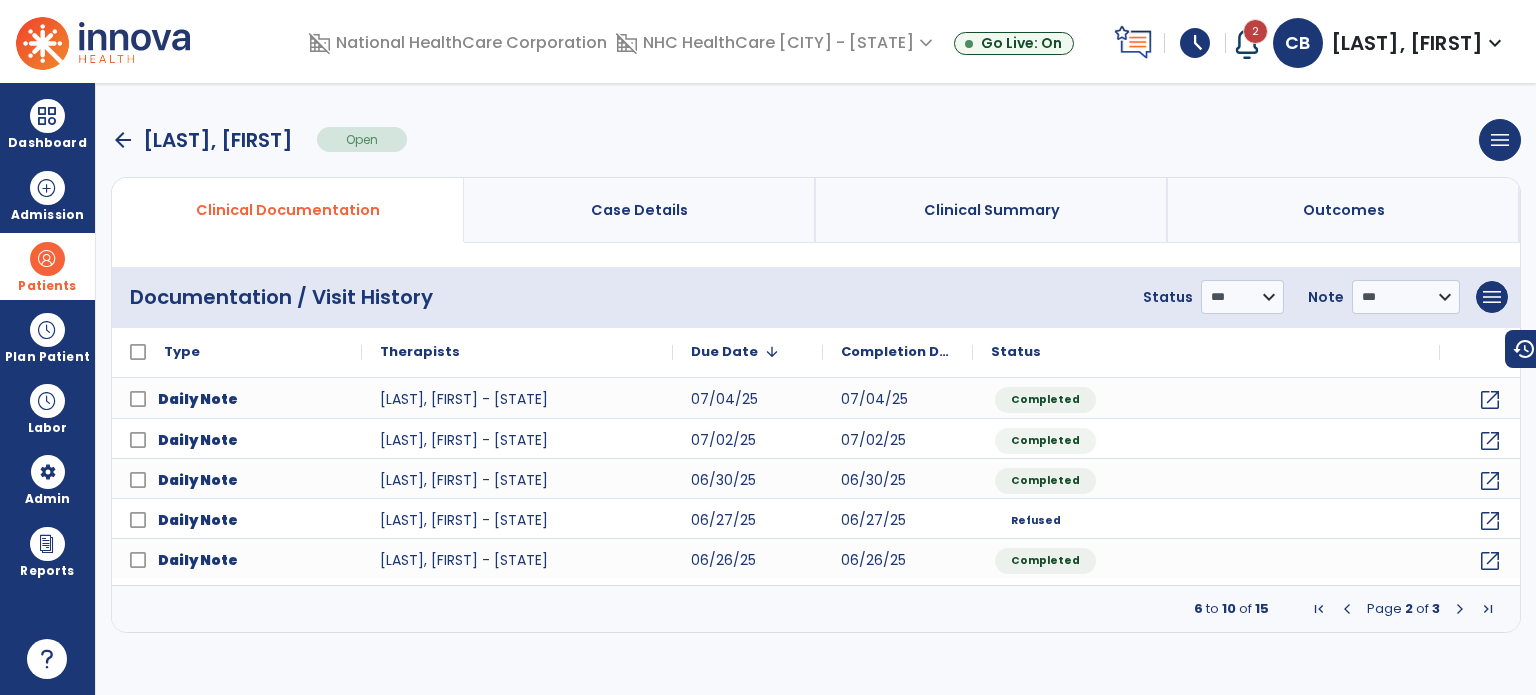 click at bounding box center [1460, 609] 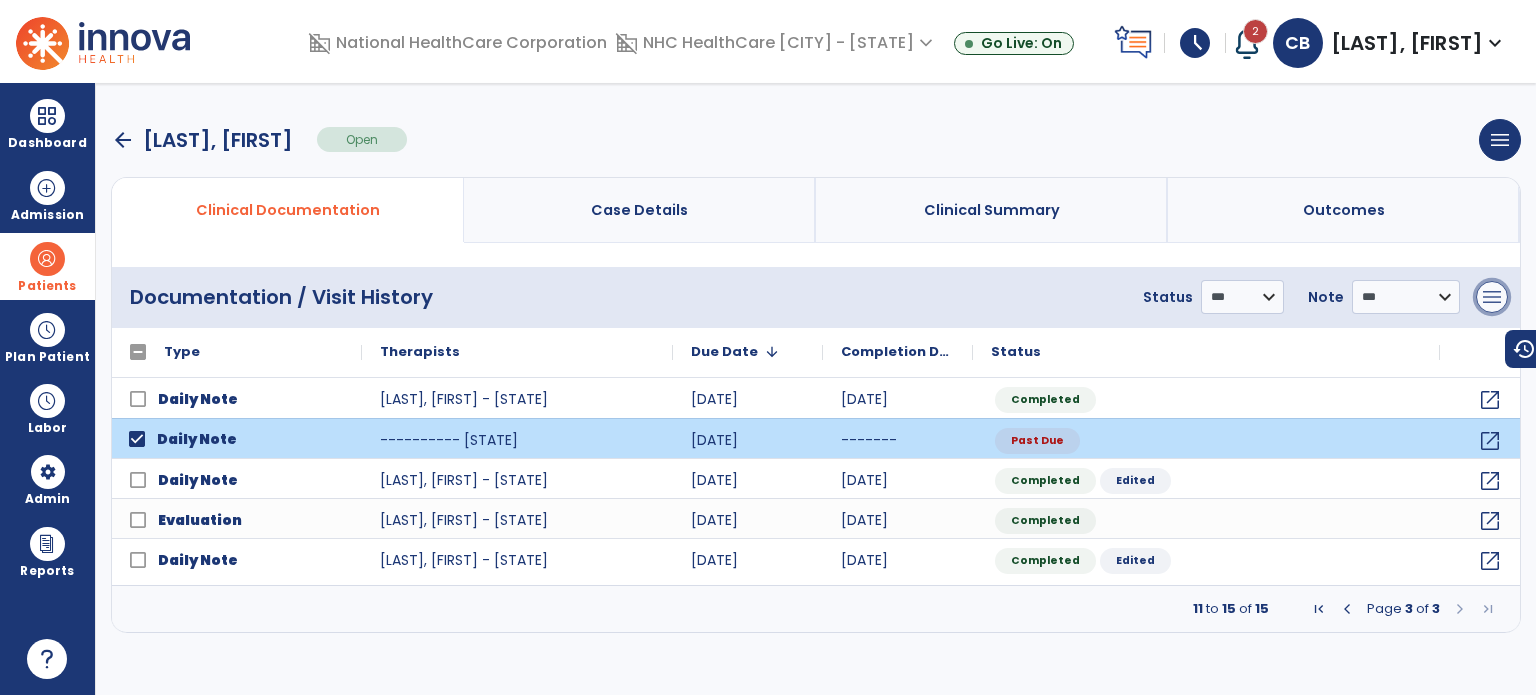 click on "menu" at bounding box center [1492, 297] 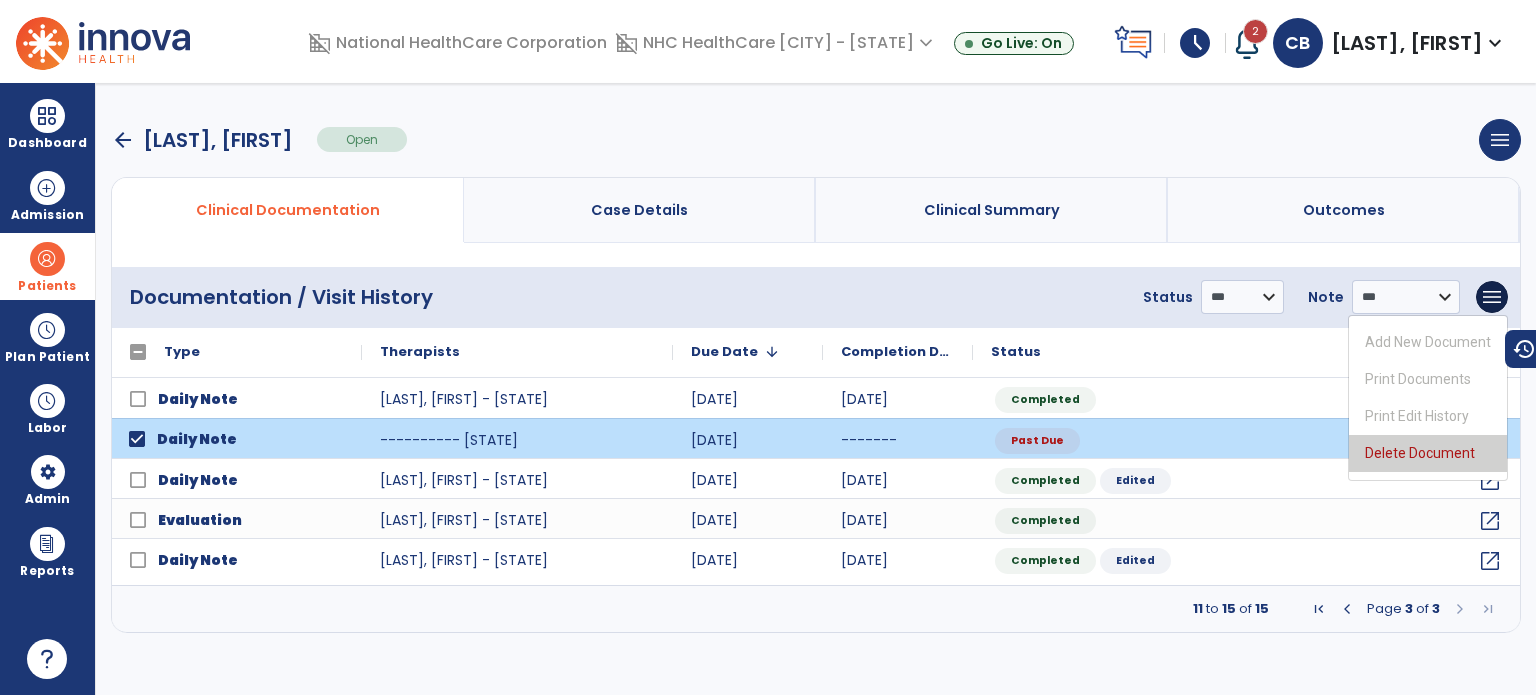click on "Delete Document" at bounding box center [1428, 453] 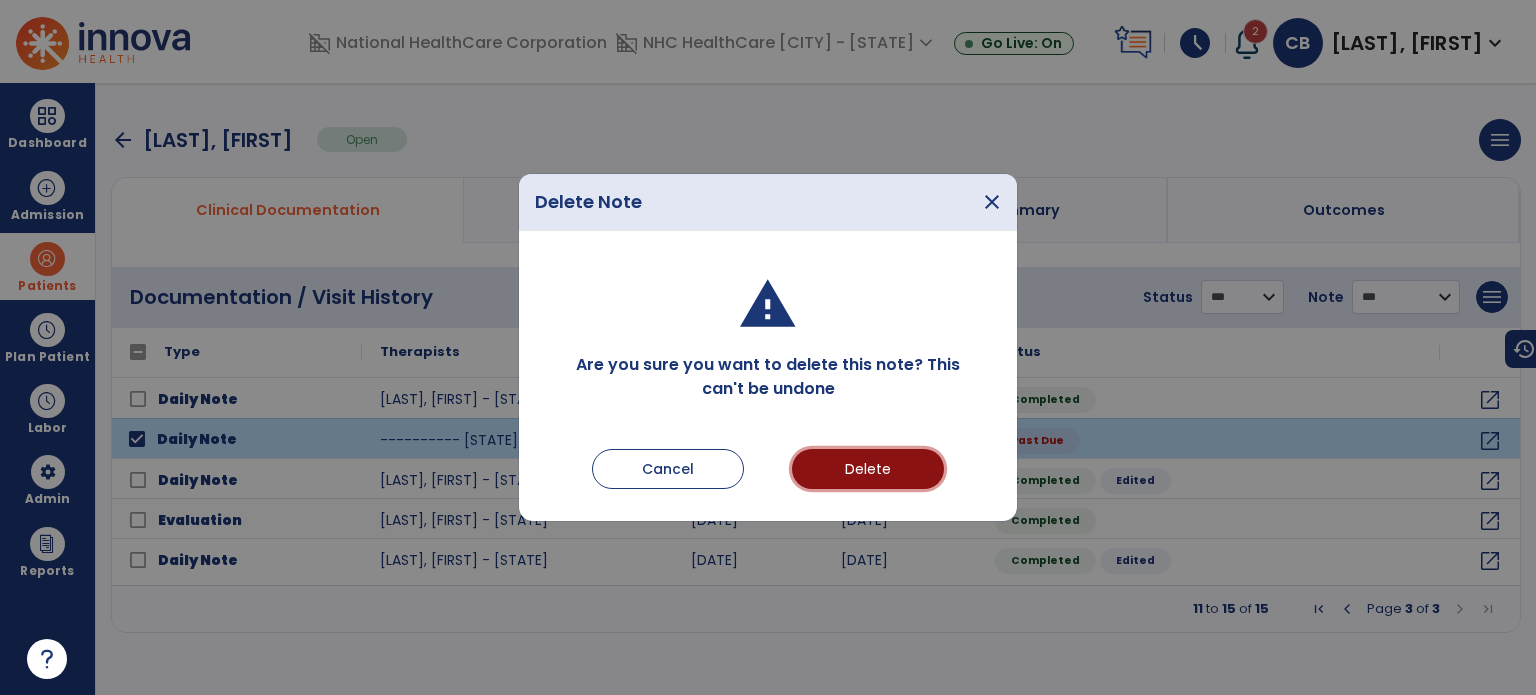 click on "Delete" at bounding box center (868, 469) 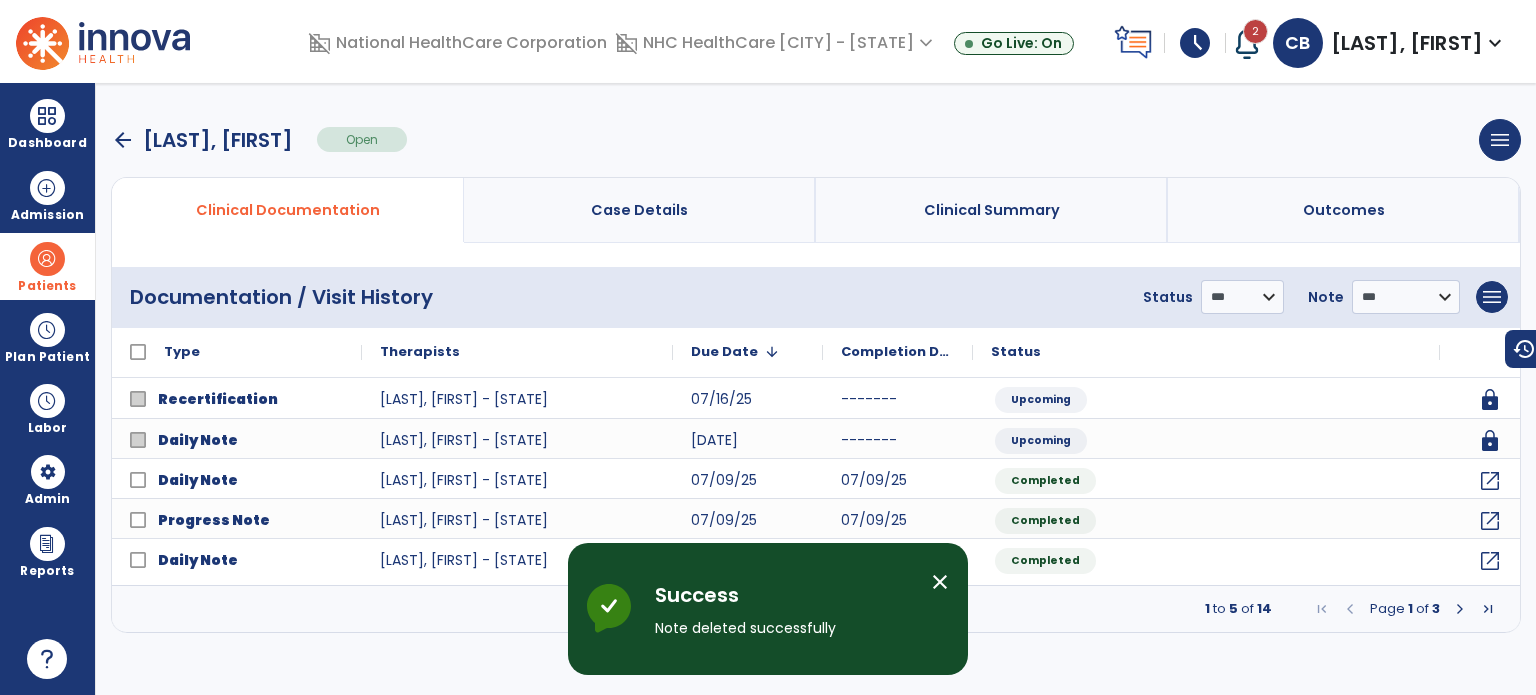 click on "Patients" at bounding box center (47, 286) 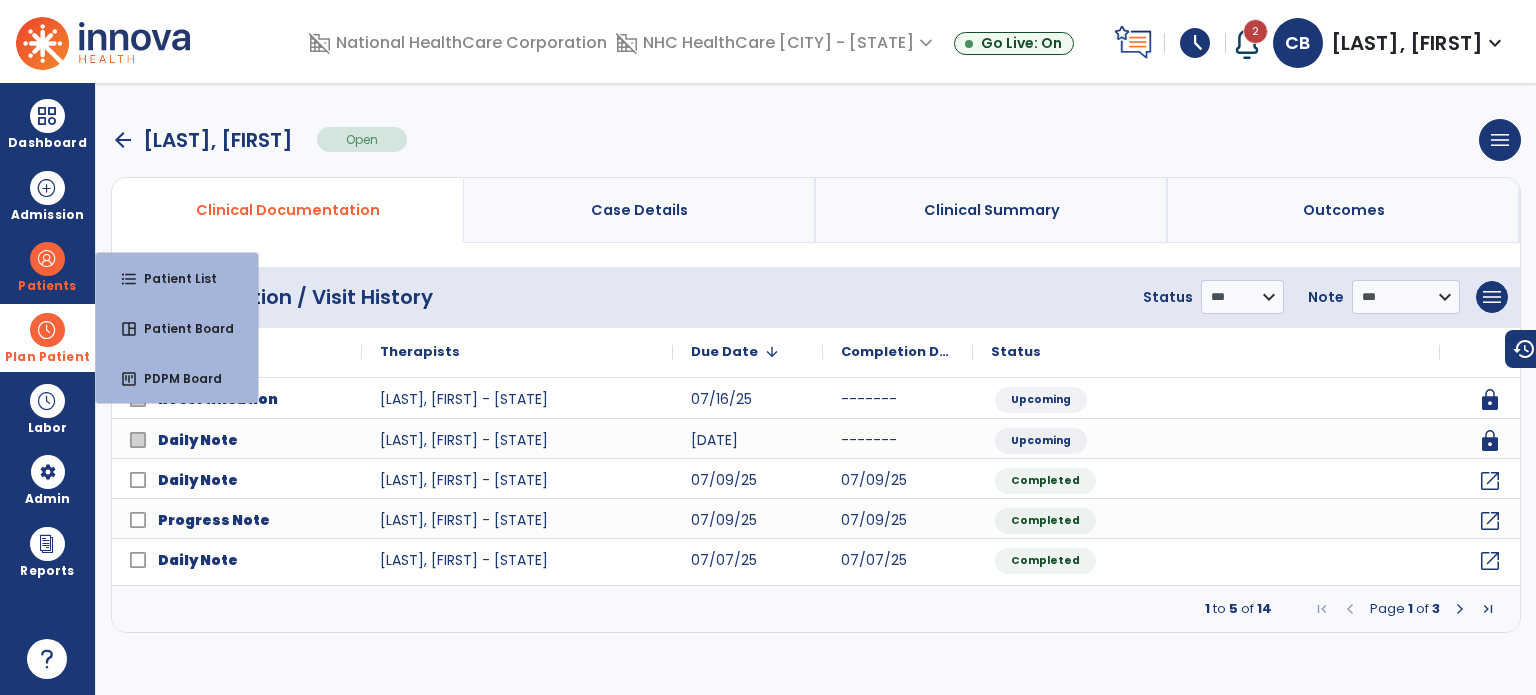 click on "Plan Patient" at bounding box center [47, 266] 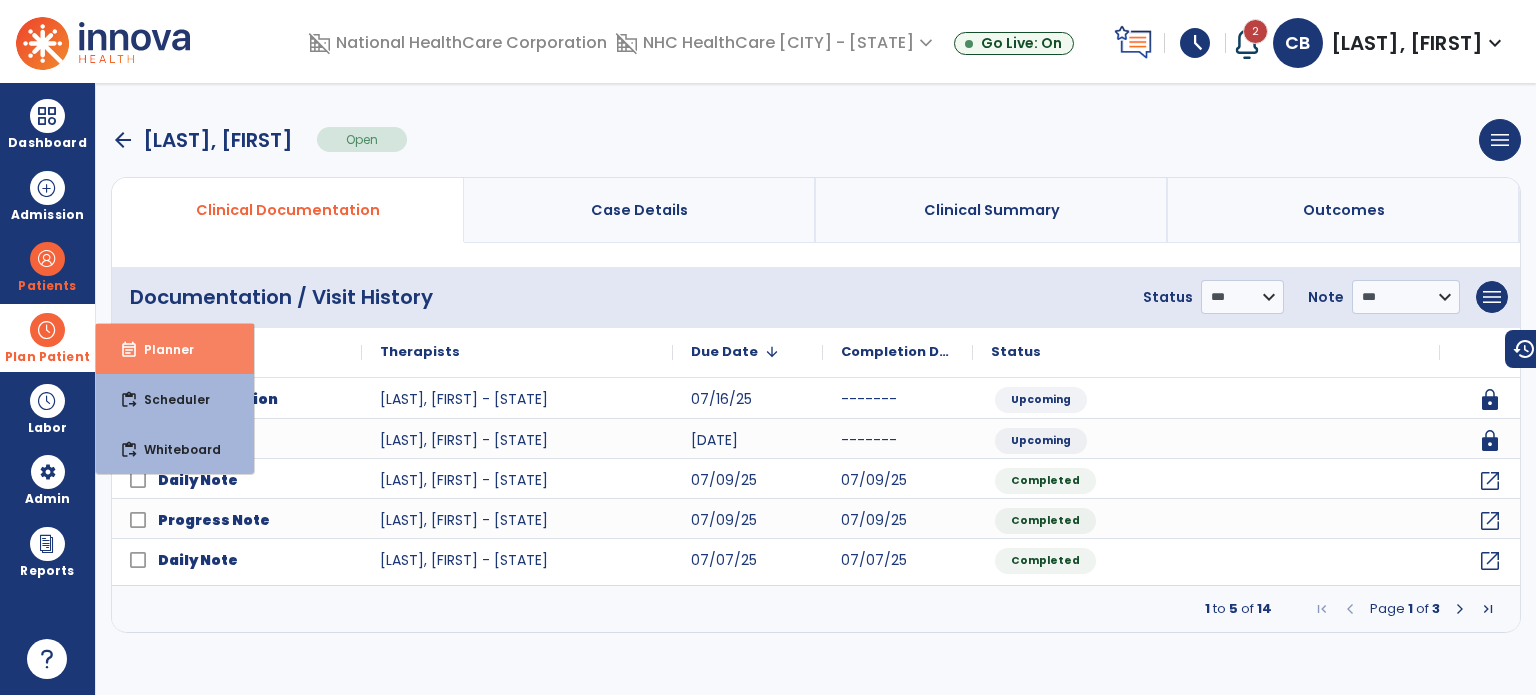 click on "Planner" at bounding box center [161, 349] 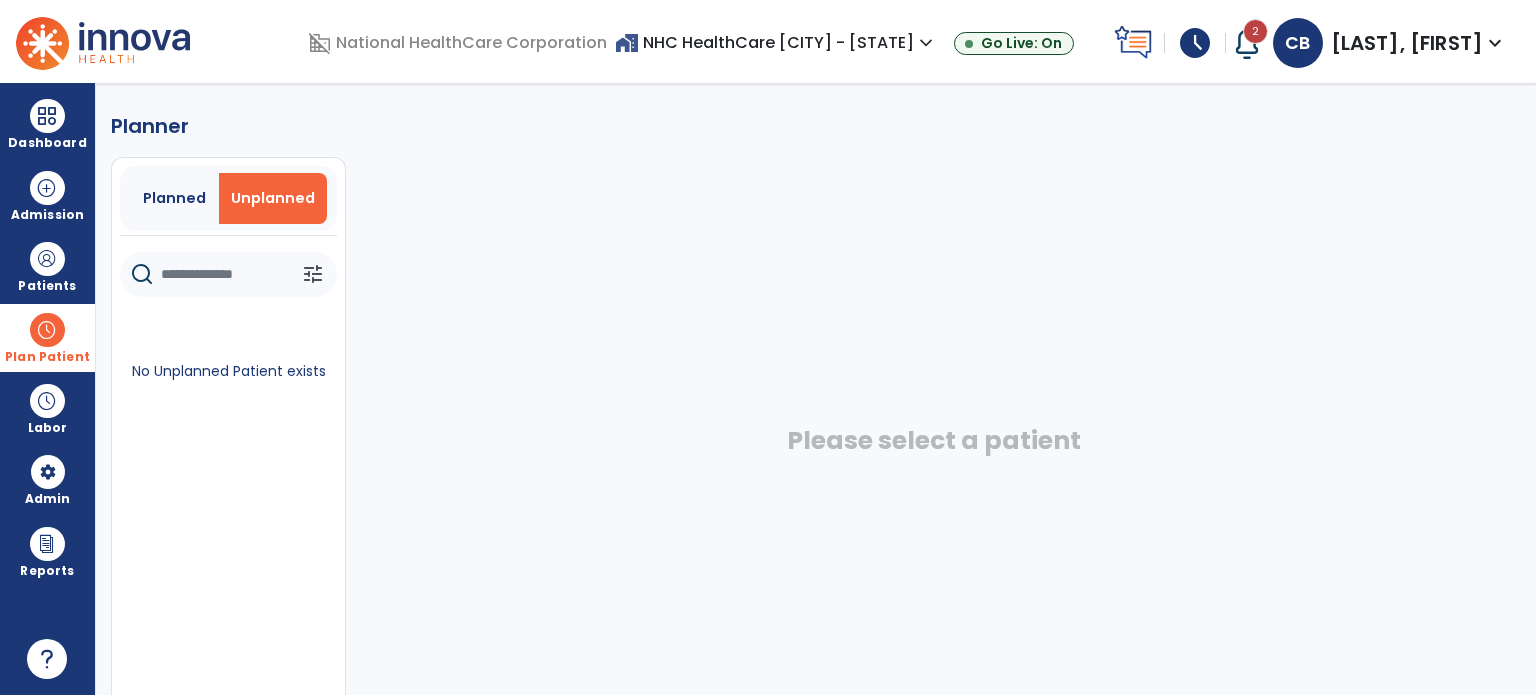 click on "Plan Patient" at bounding box center (47, 337) 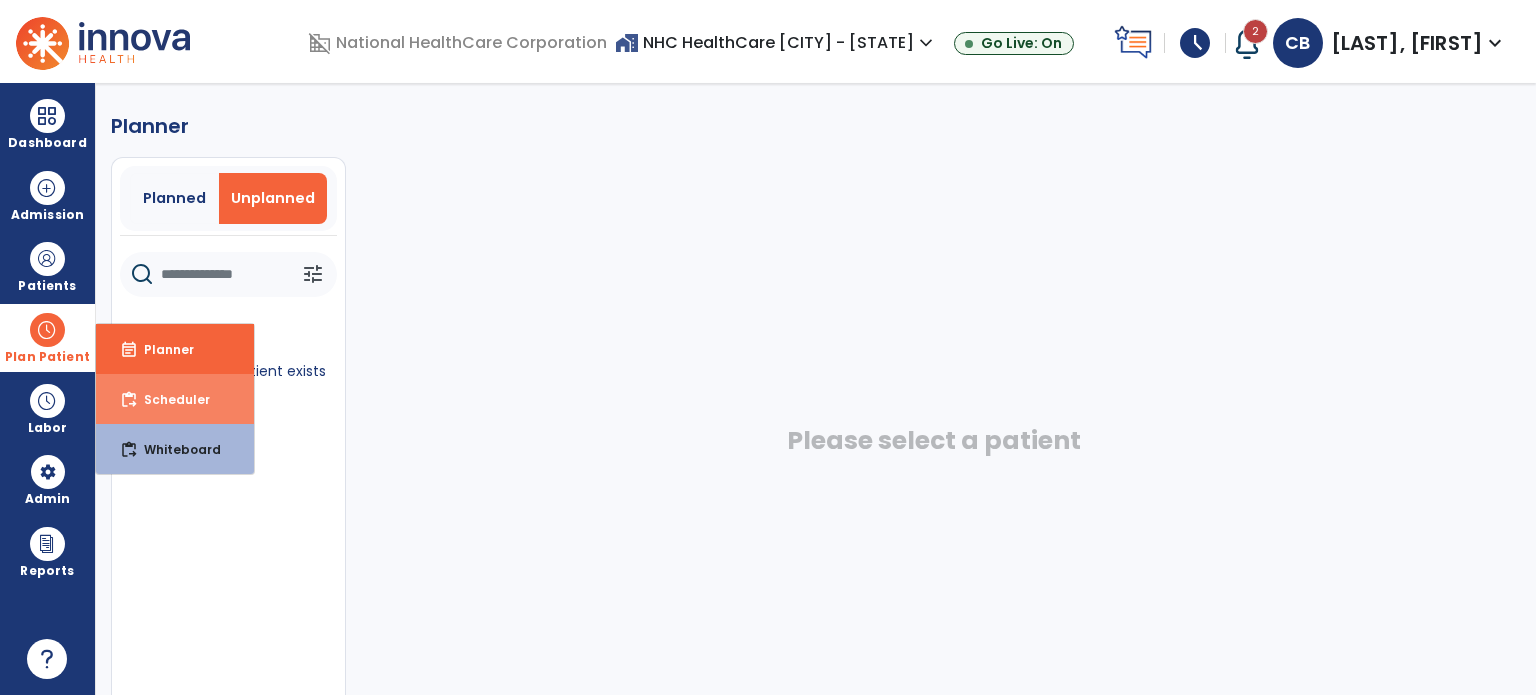 click on "Scheduler" at bounding box center (161, 349) 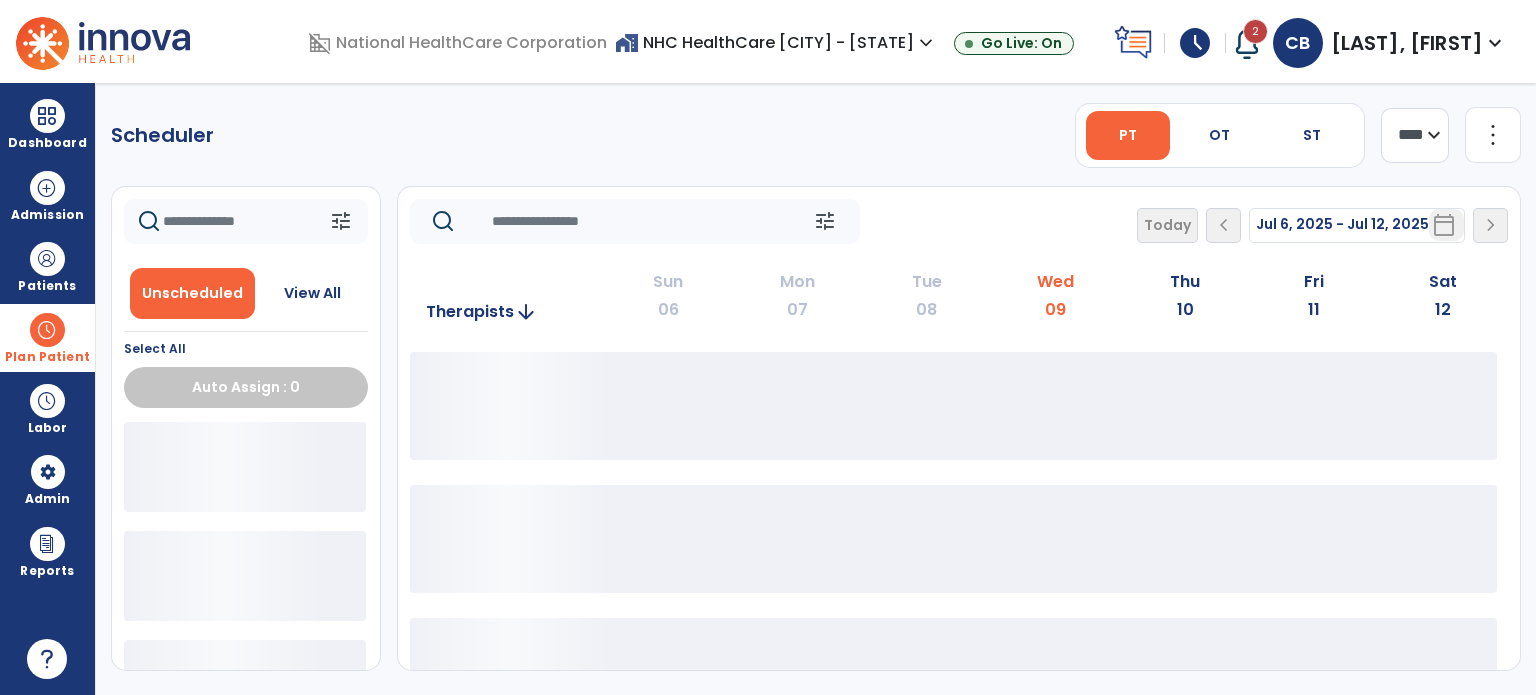 click on "**** ***" at bounding box center [1415, 135] 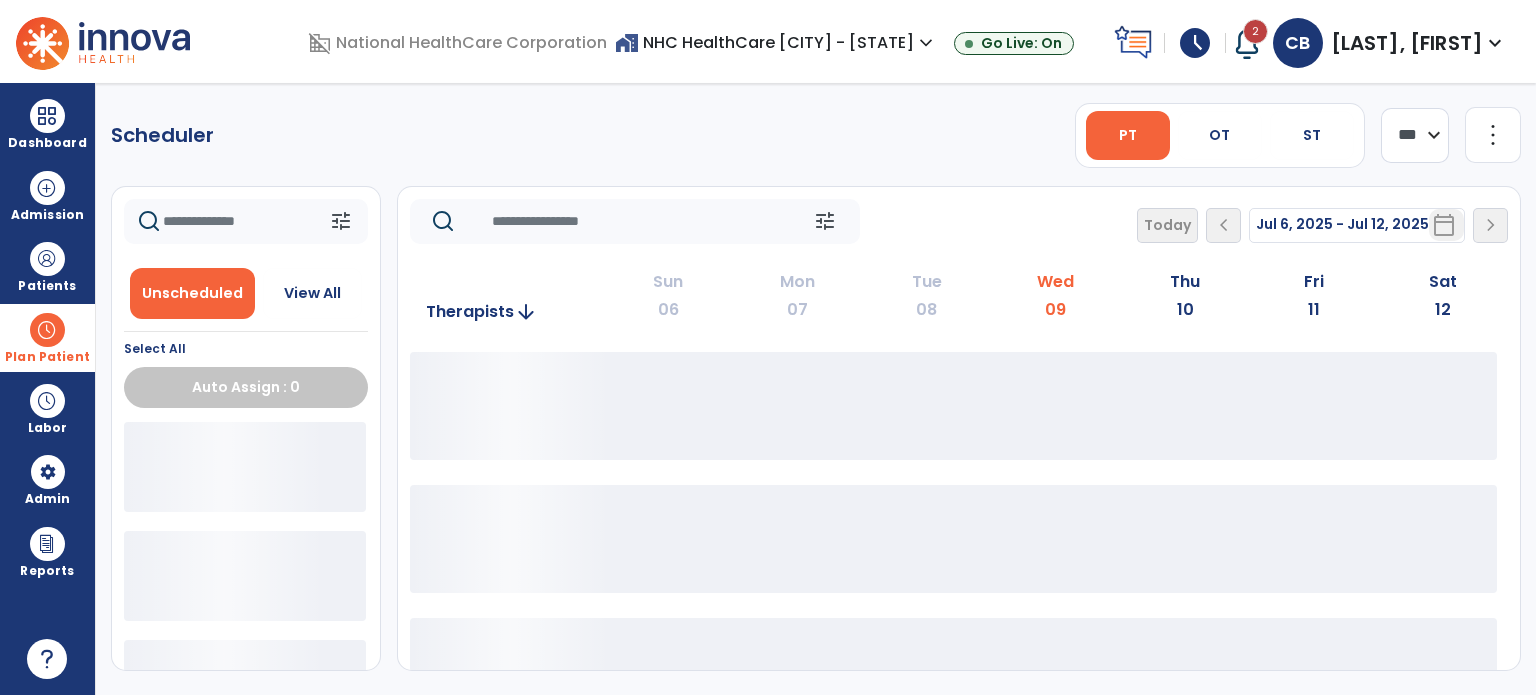 click on "**** ***" at bounding box center (1415, 135) 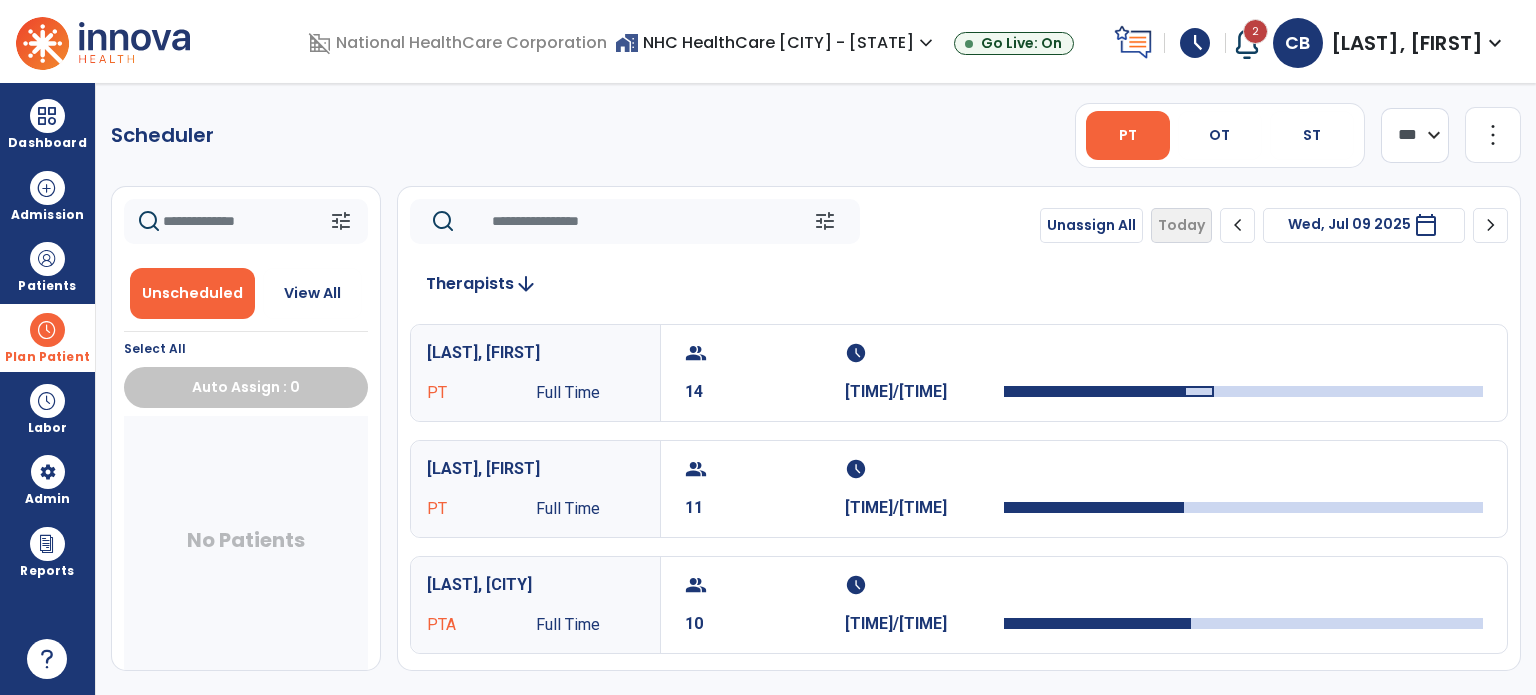 click on "chevron_right" at bounding box center [1491, 225] 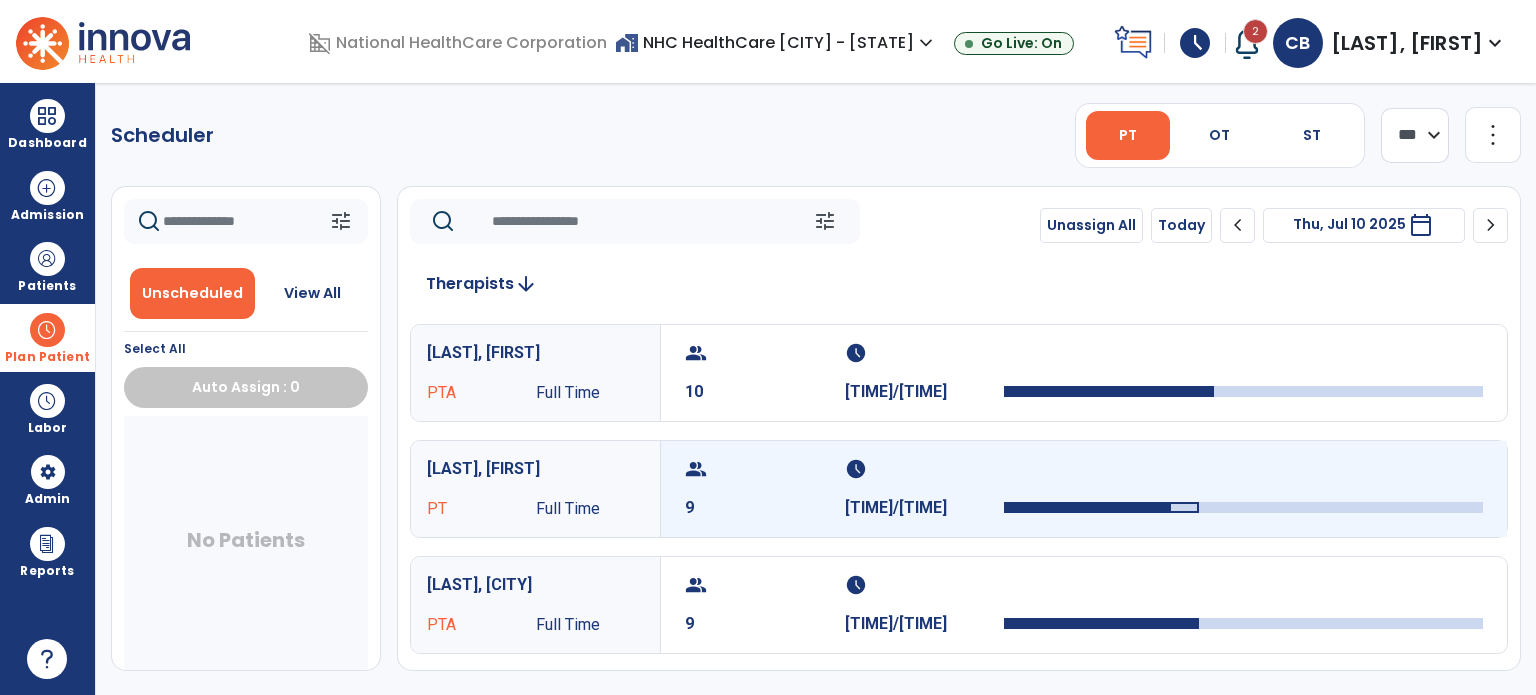 click on "schedule [TIME]/[TIME]" at bounding box center [925, 489] 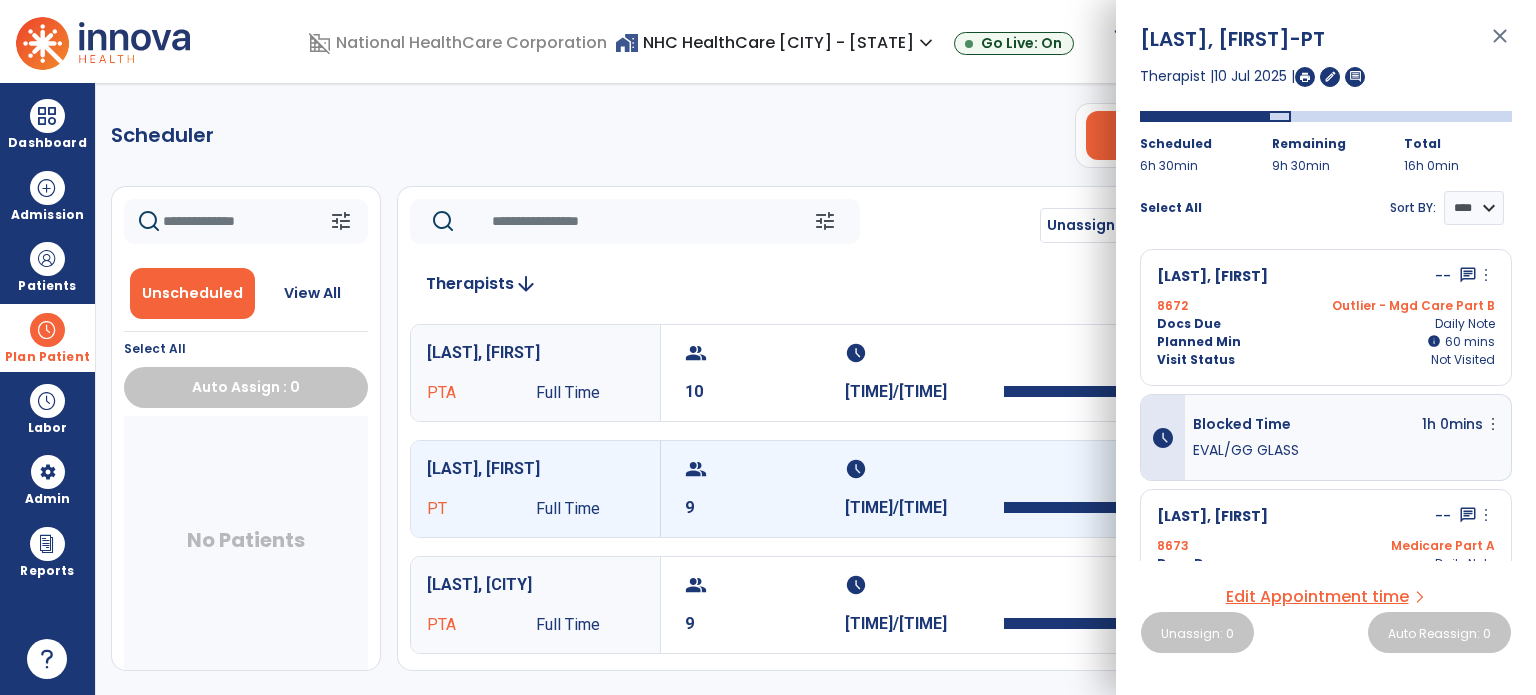 click on "close" at bounding box center (1500, 45) 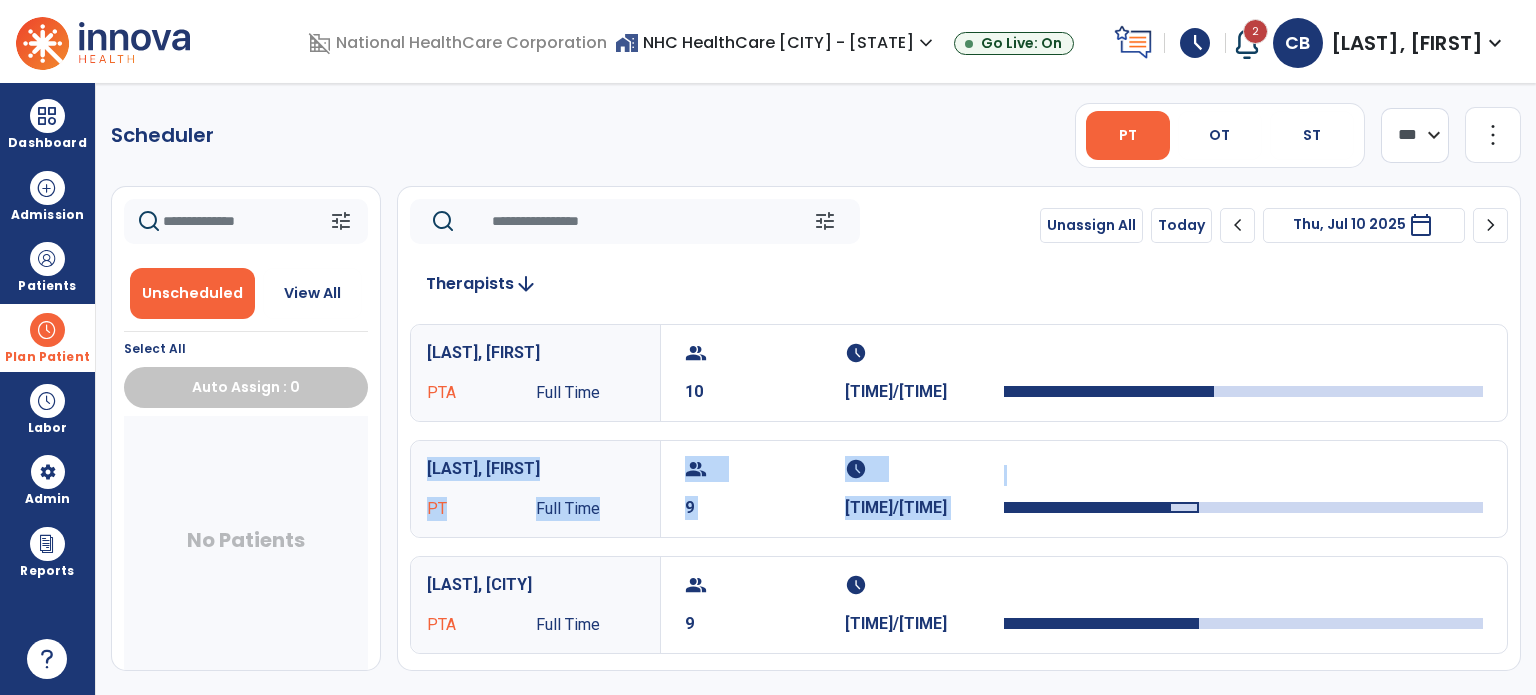 drag, startPoint x: 1535, startPoint y: 374, endPoint x: 1535, endPoint y: 521, distance: 147 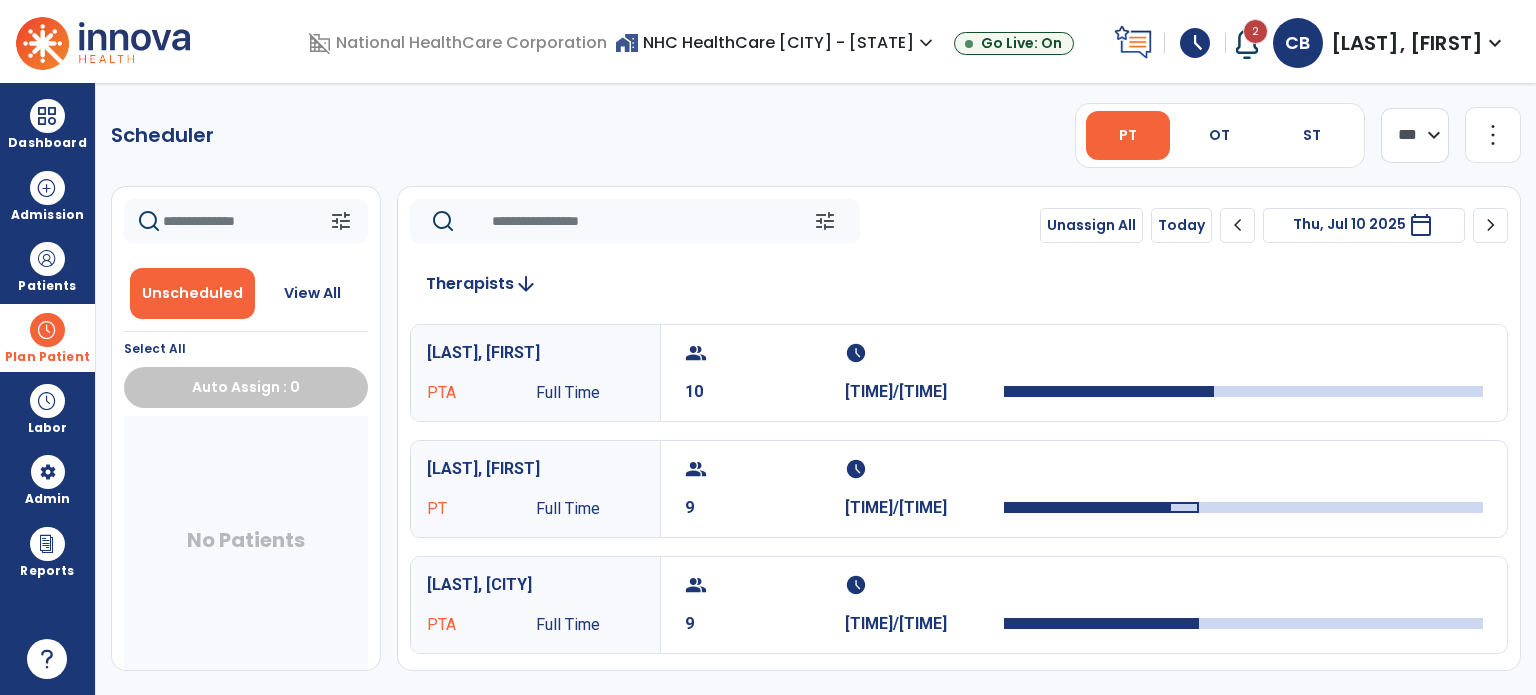 click on "Scheduler   PT   OT   ST  **** *** more_vert  Manage Labor   View All Therapists   Print   tune   Unscheduled   View All  Select All  Auto Assign : 0  No Patients  tune   Unassign All   Today  chevron_left Thu, Jul 10 2025  *********  calendar_today  chevron_right Therapists  arrow_downward   [LAST], [FIRST] PTA Full Time  group  10  schedule  [TIME]/[TIME]   [LAST], [FIRST] PT Full Time  group  9  schedule  [TIME]/[TIME]   [LAST], [FIRST] PTA Full Time  group  9  schedule  [TIME]/[TIME]   [LAST], [FIRST] PT Full Time  group  8  schedule  [TIME]/[TIME]   [LAST], [FIRST] PTA Full Time  group  0  schedule  00:00/[TIME]   [LAST], [FIRST] PT PRN  group  0  schedule  0:00/[TIME]   [LAST], [FIRST] PTA PRN  group  0  schedule  0:00/[TIME]" at bounding box center [816, 389] 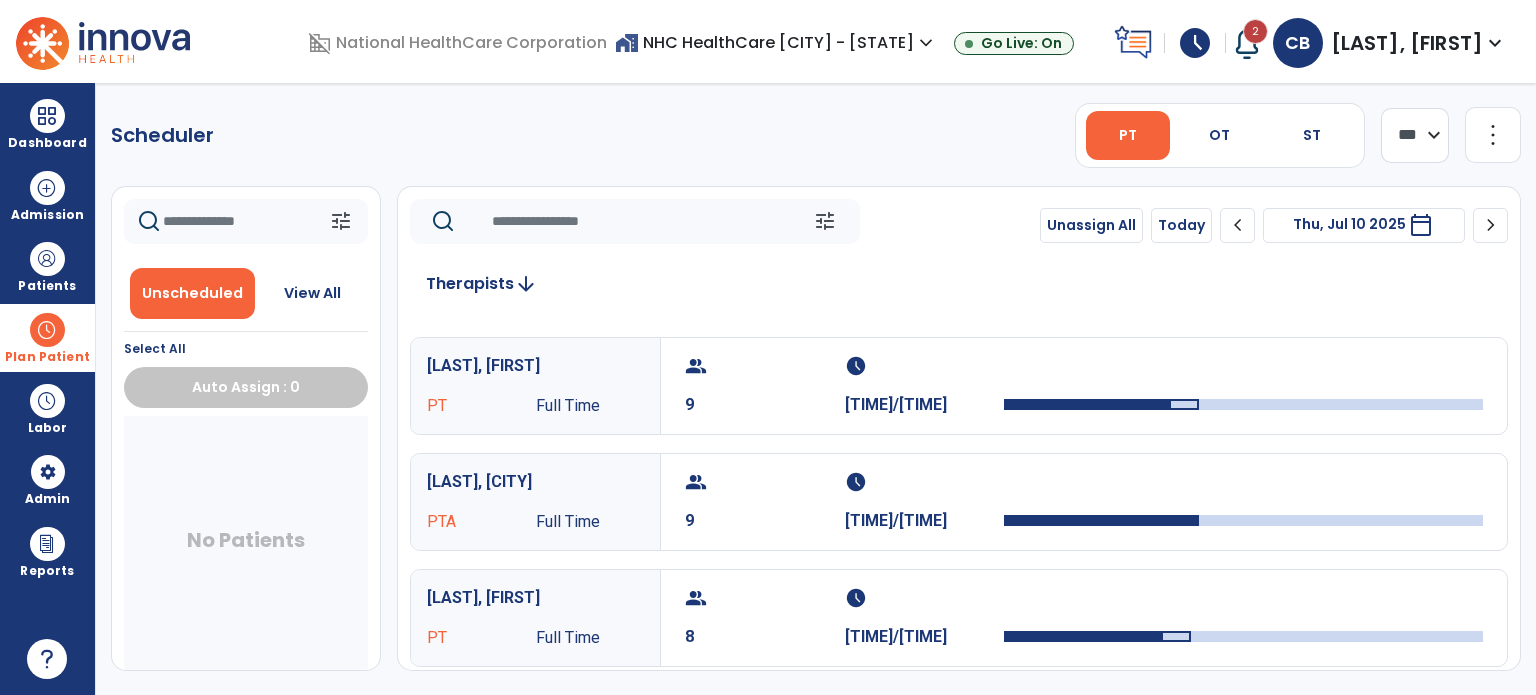 scroll, scrollTop: 160, scrollLeft: 0, axis: vertical 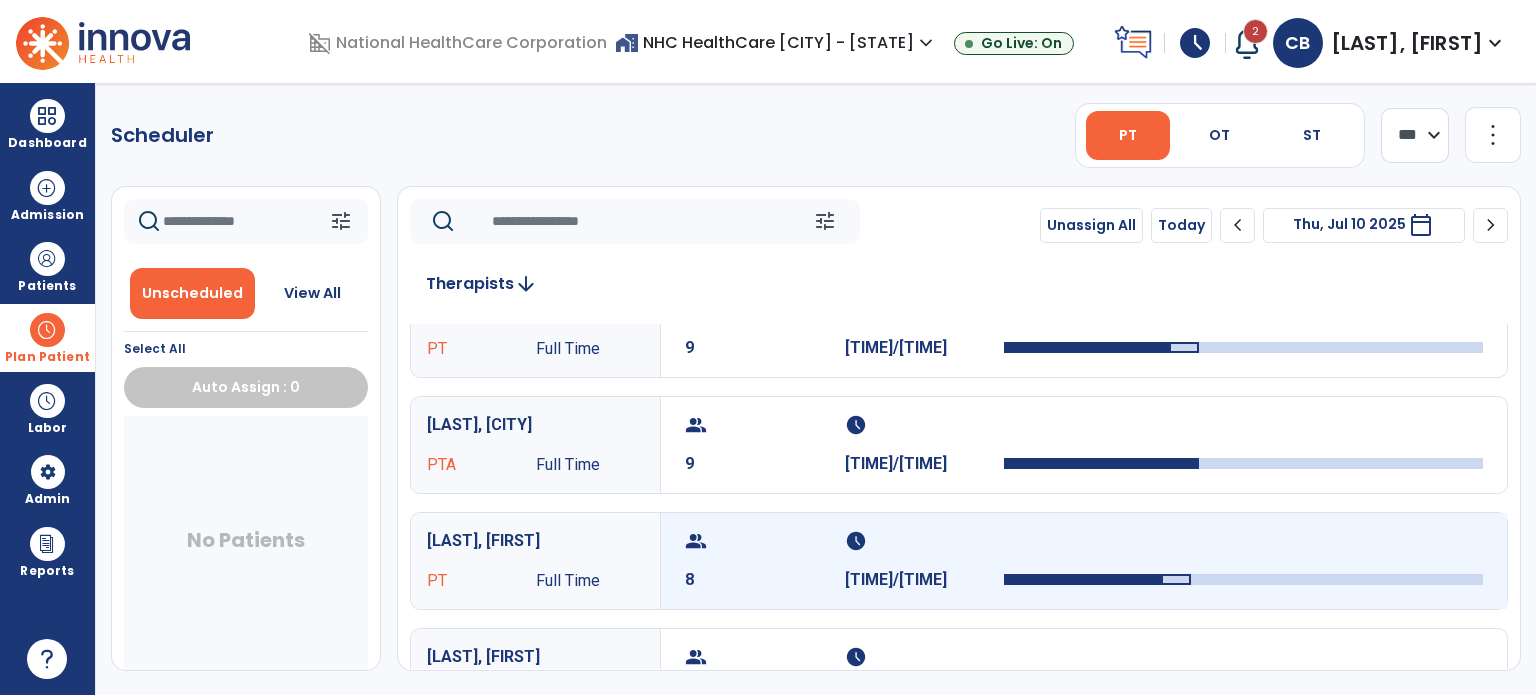 click on "schedule [TIME]/[TIME]" at bounding box center (925, 561) 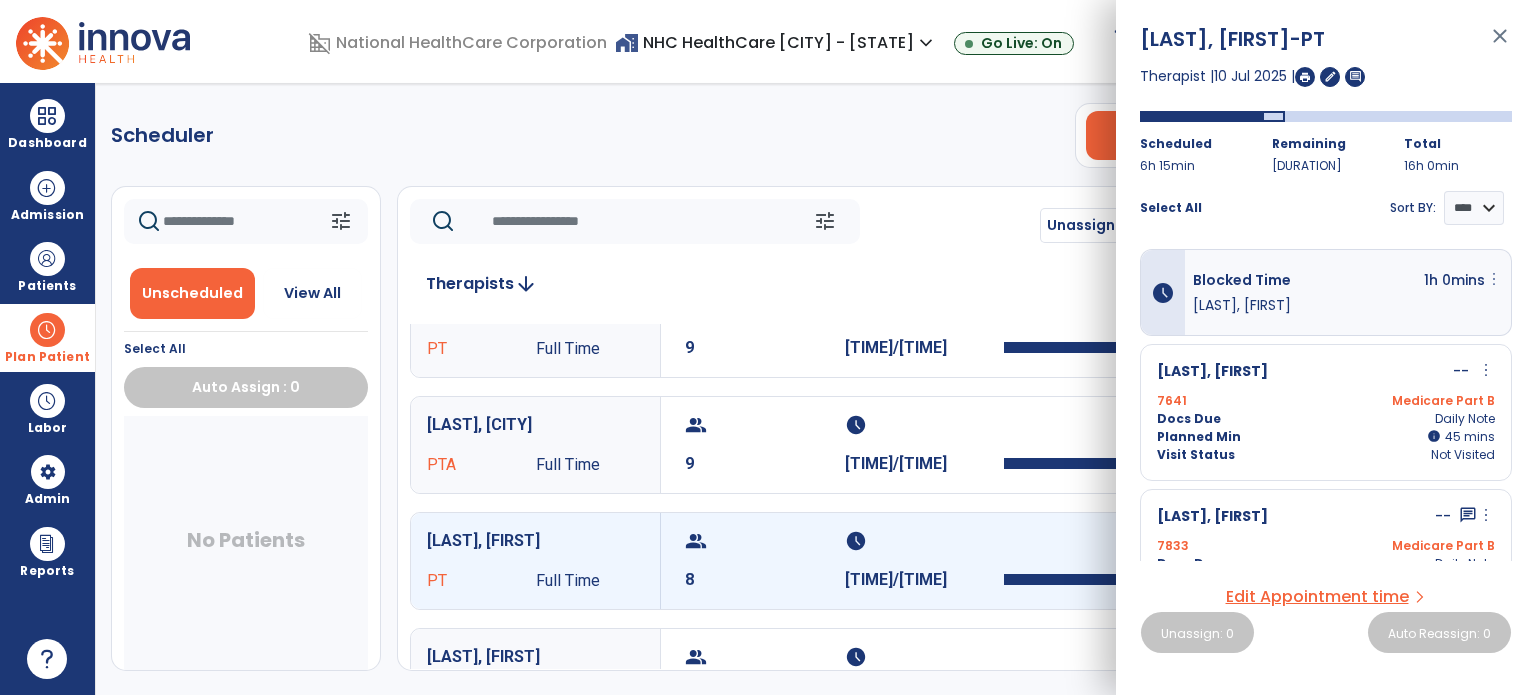 click on "more_vert" at bounding box center (1494, 279) 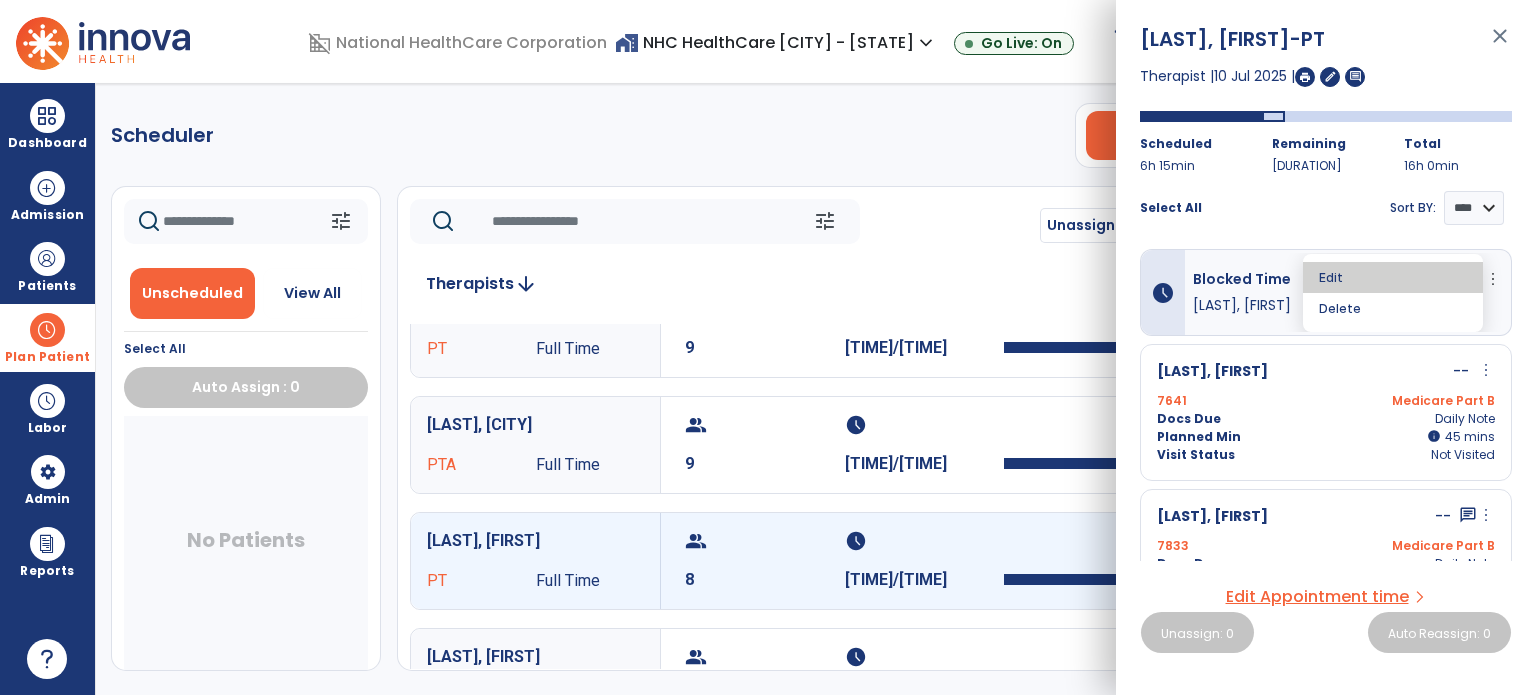click on "Edit" at bounding box center [1393, 277] 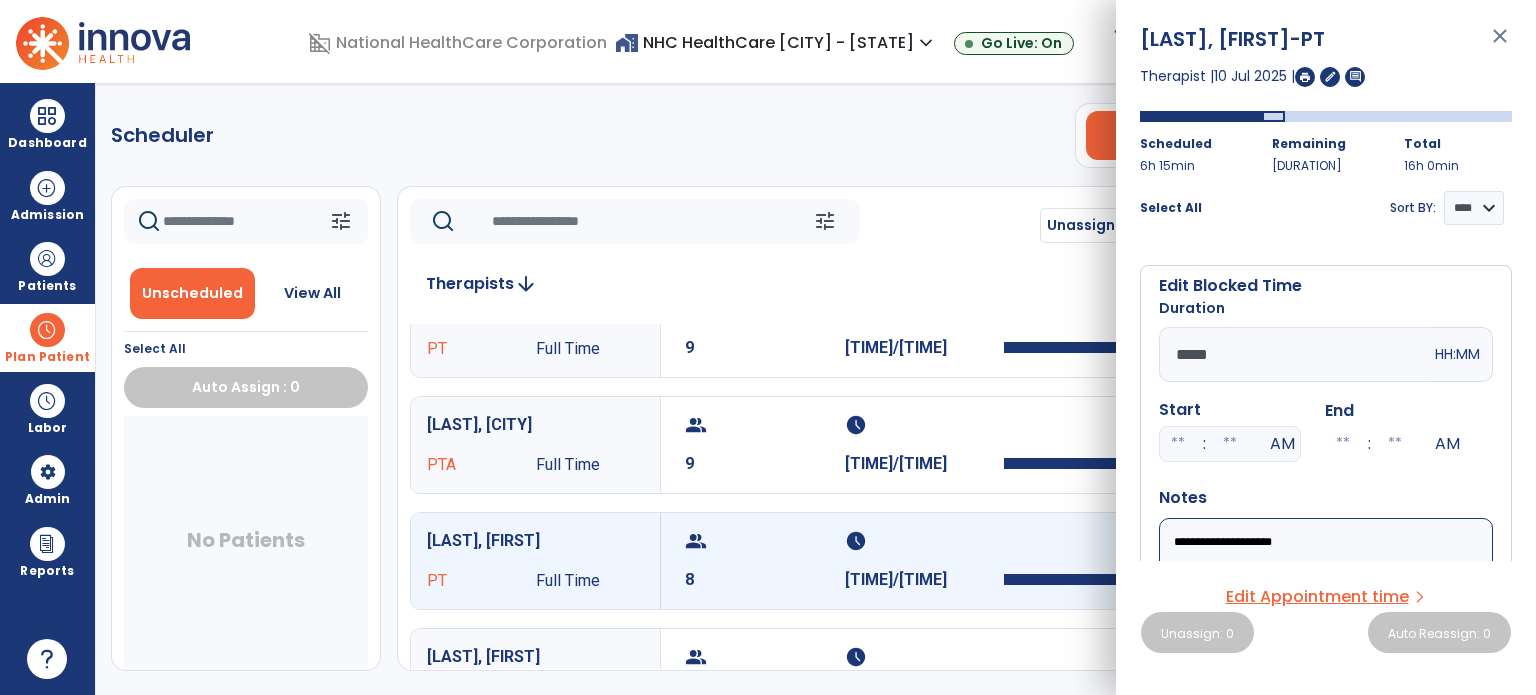 click on "**********" at bounding box center (1326, 578) 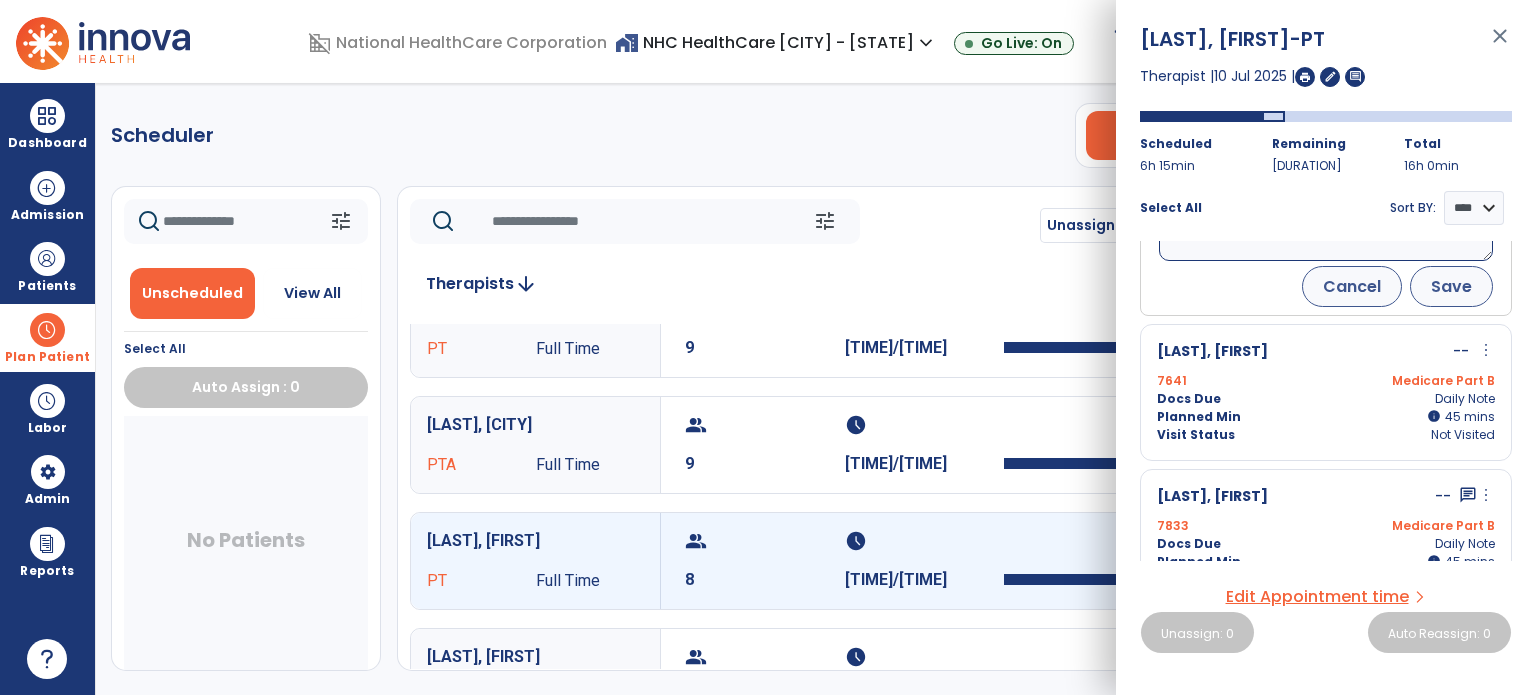 type on "**********" 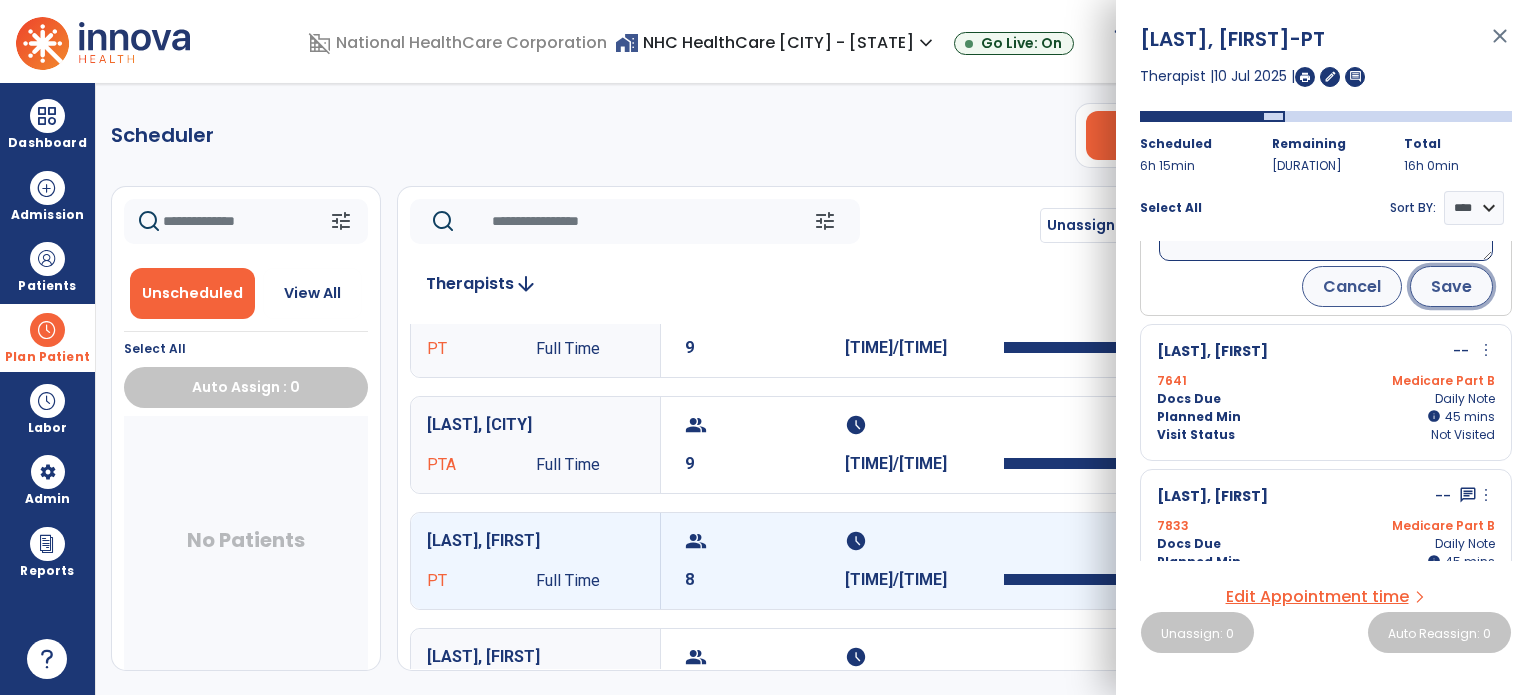 click on "Save" at bounding box center [1451, 286] 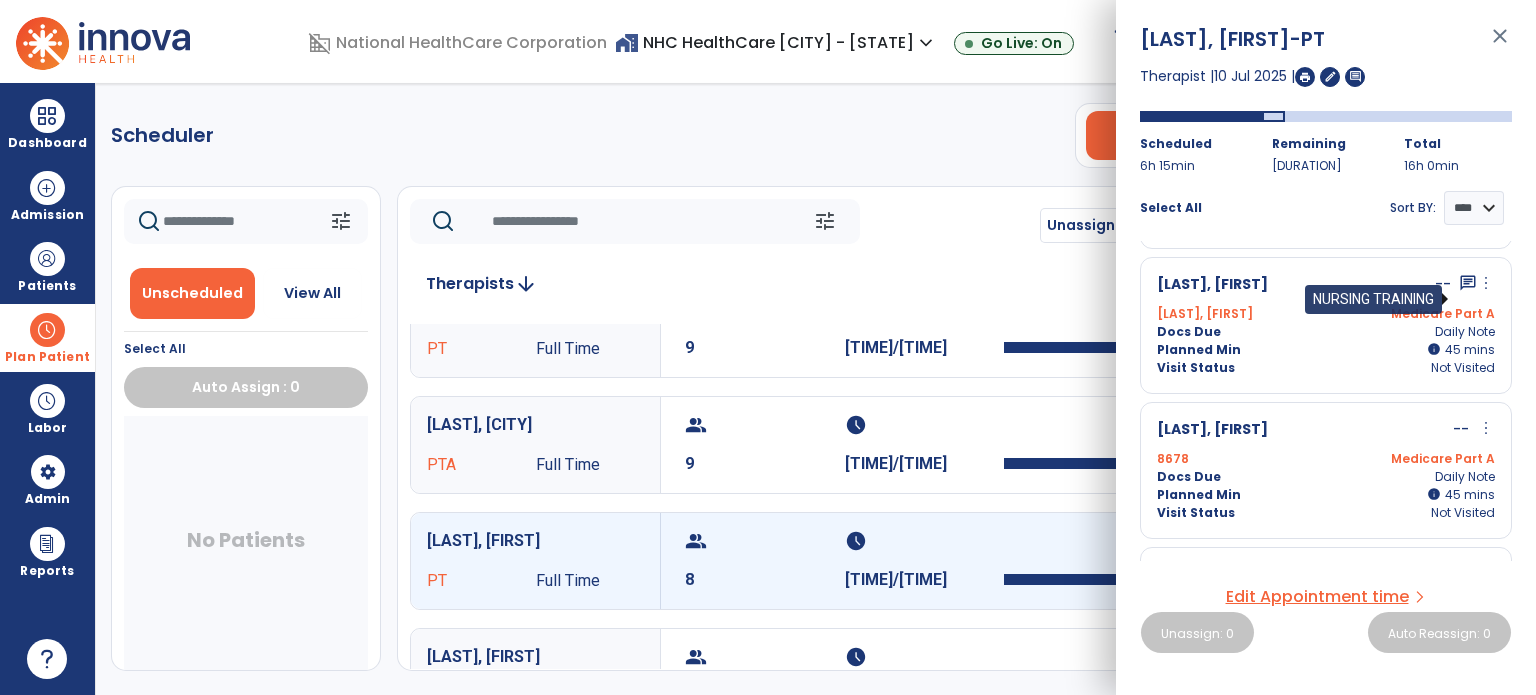 scroll, scrollTop: 361, scrollLeft: 0, axis: vertical 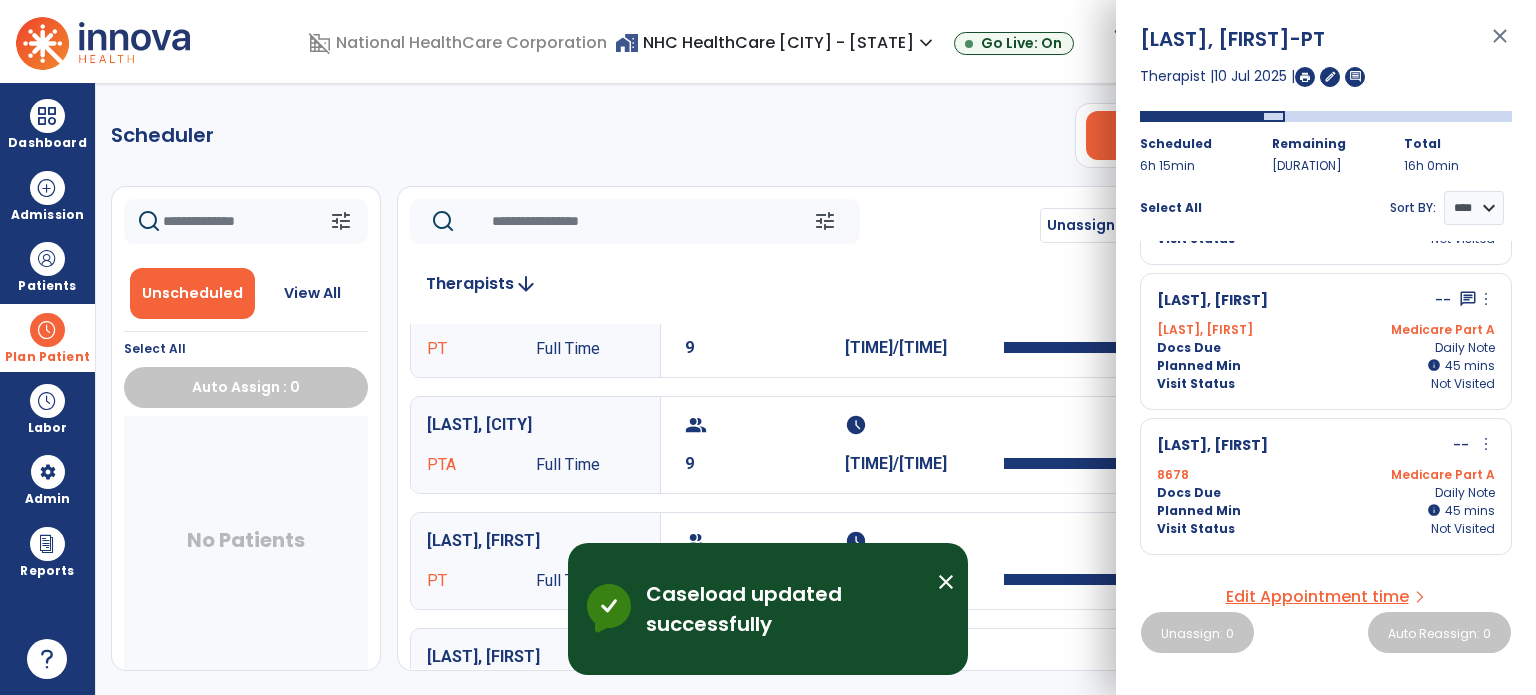 click on "close" at bounding box center [1500, 45] 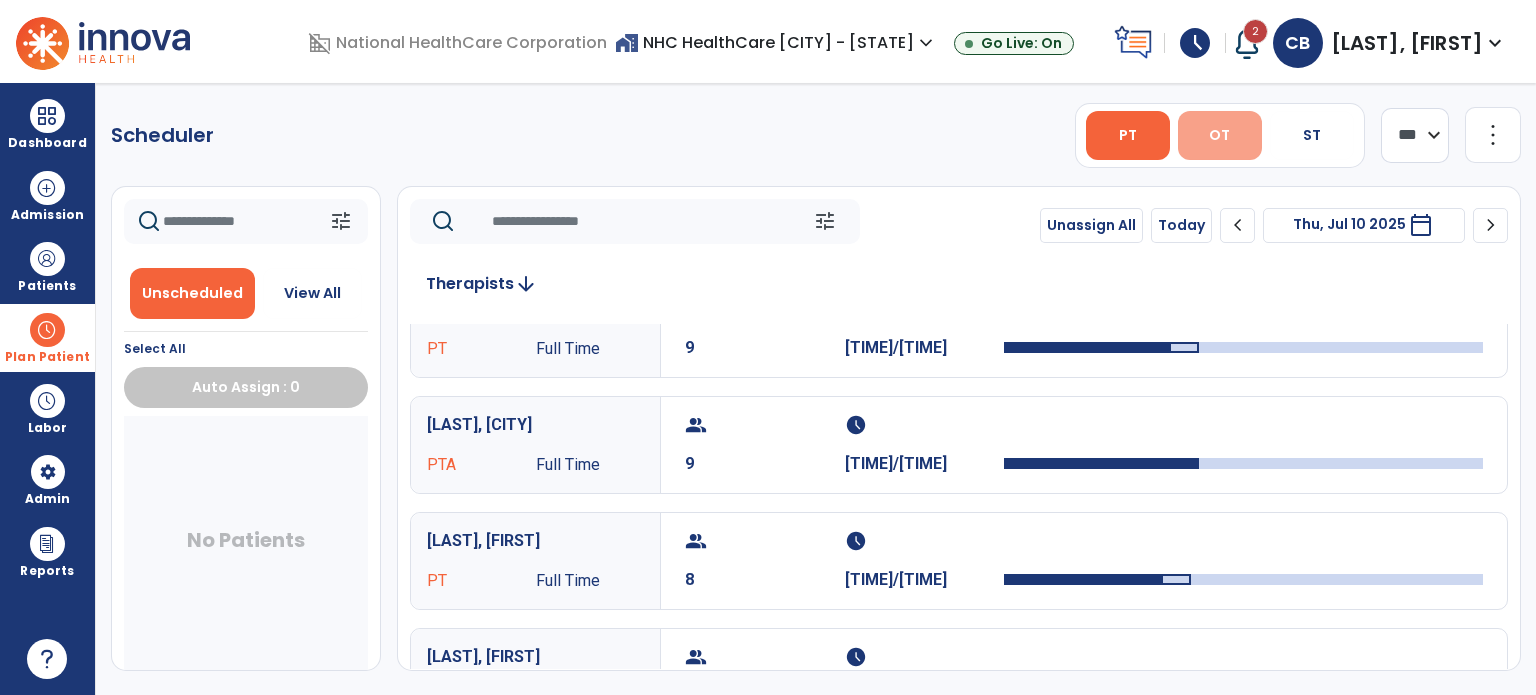 click on "OT" at bounding box center (1220, 135) 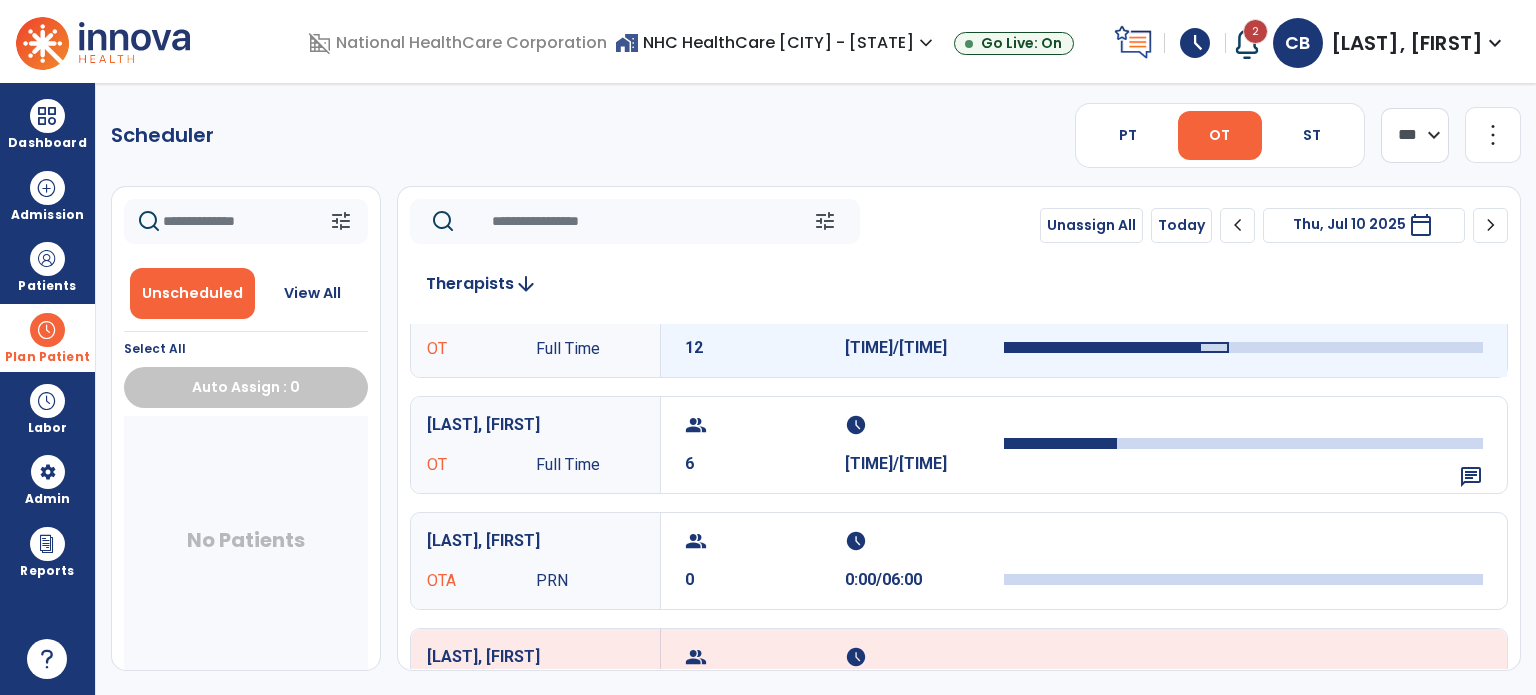 type 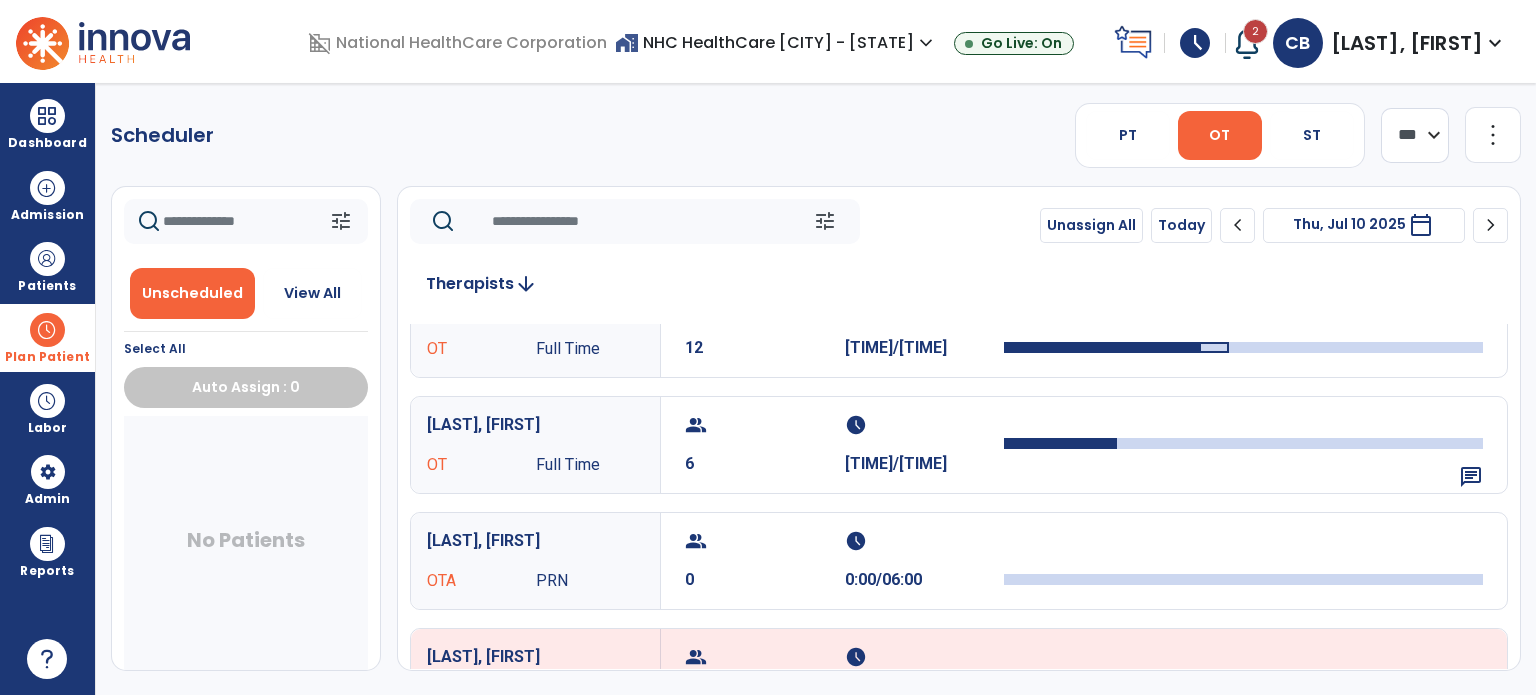 click on "[LAST], [FIRST] OT Full Time  group  12  schedule  [TIME]/[TIME]" at bounding box center (959, 338) 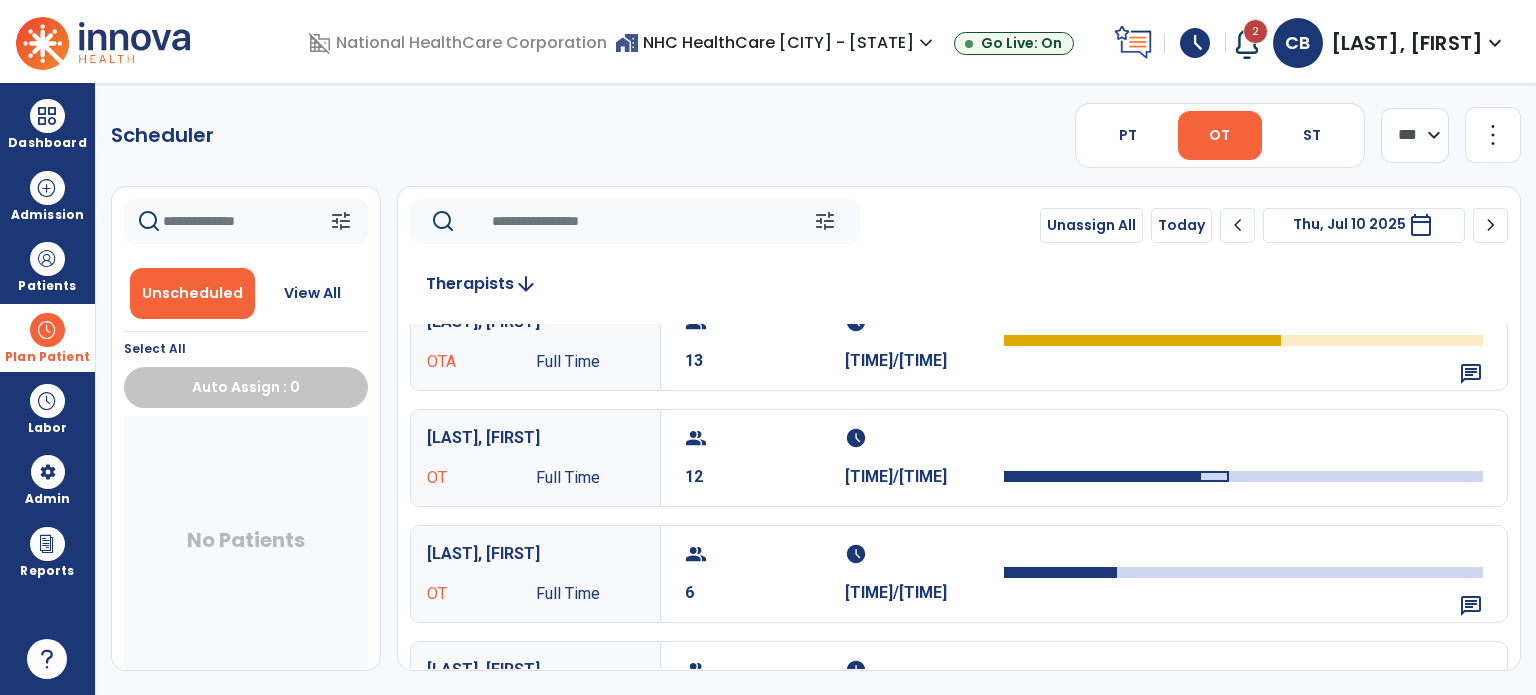 scroll, scrollTop: 0, scrollLeft: 0, axis: both 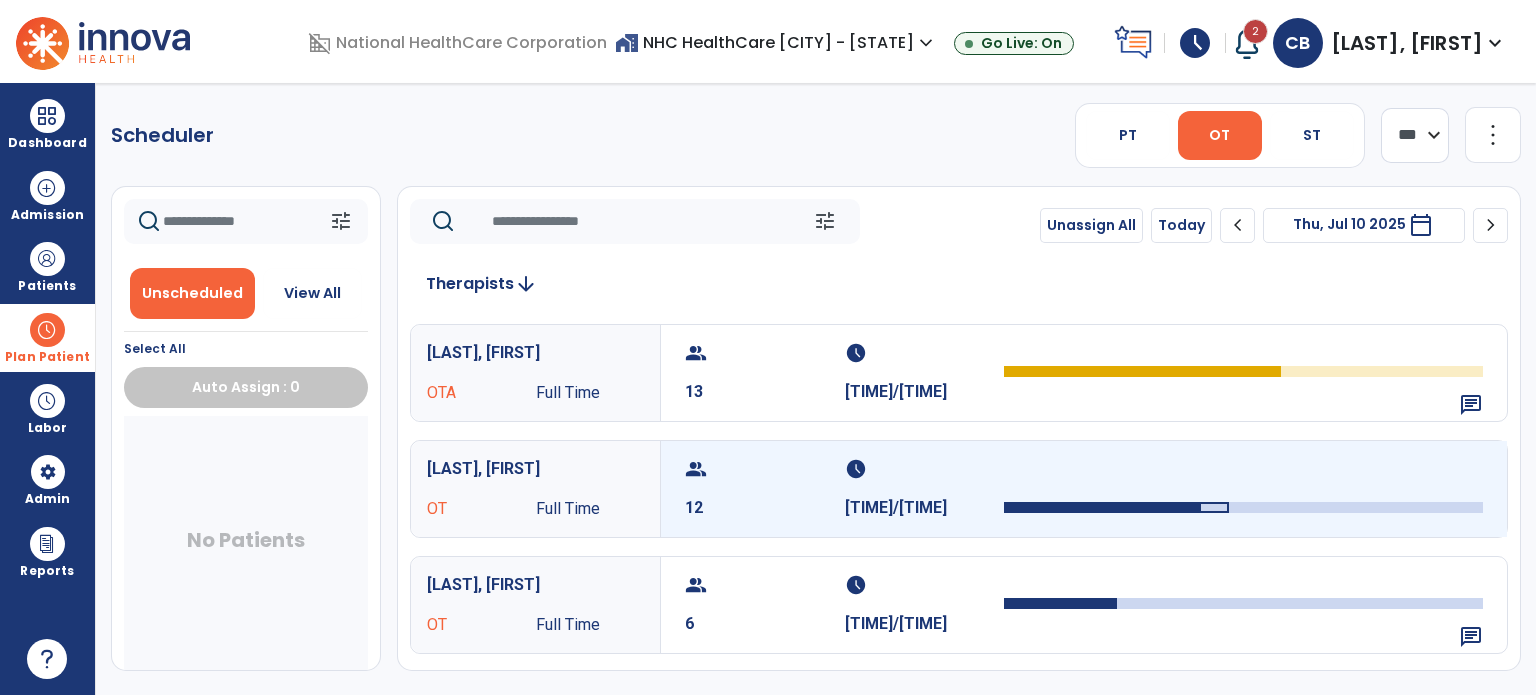 click on "schedule" at bounding box center (762, 469) 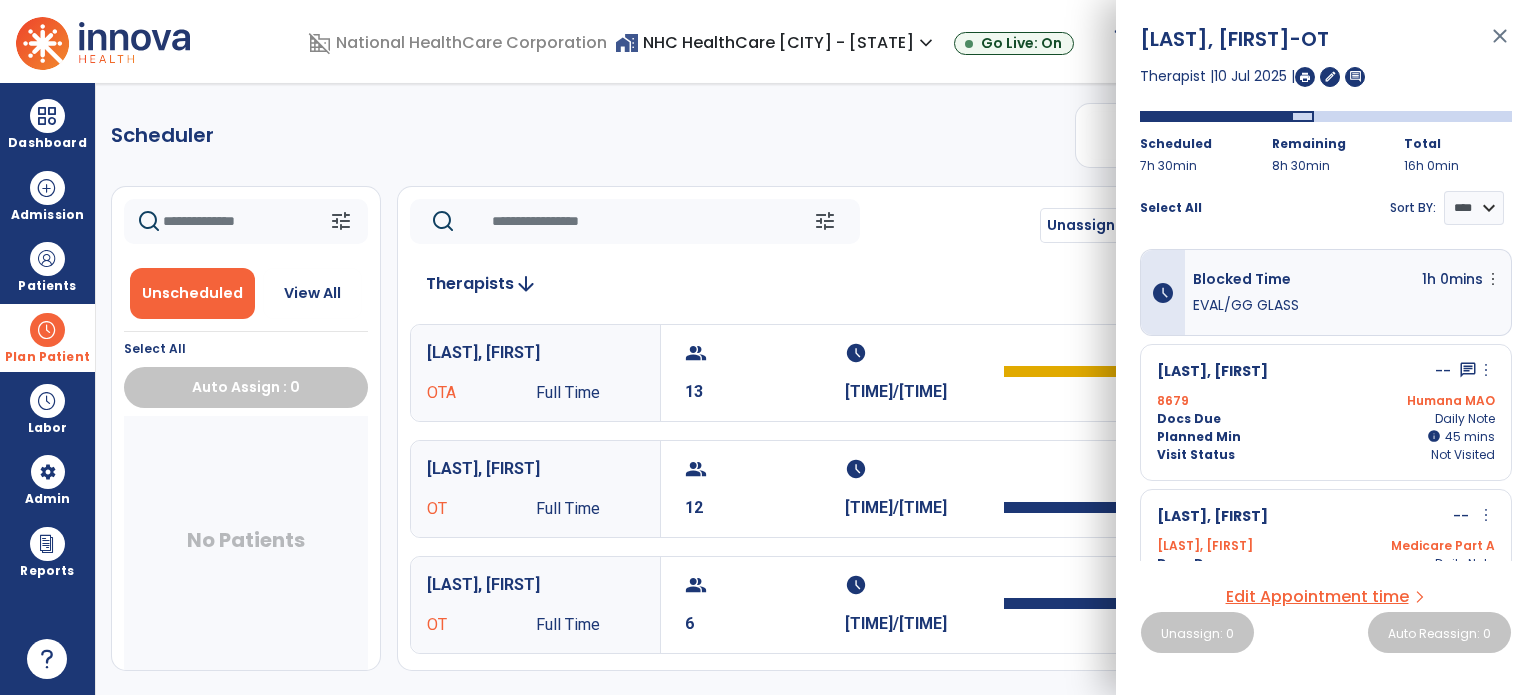 click on "close" at bounding box center [1500, 45] 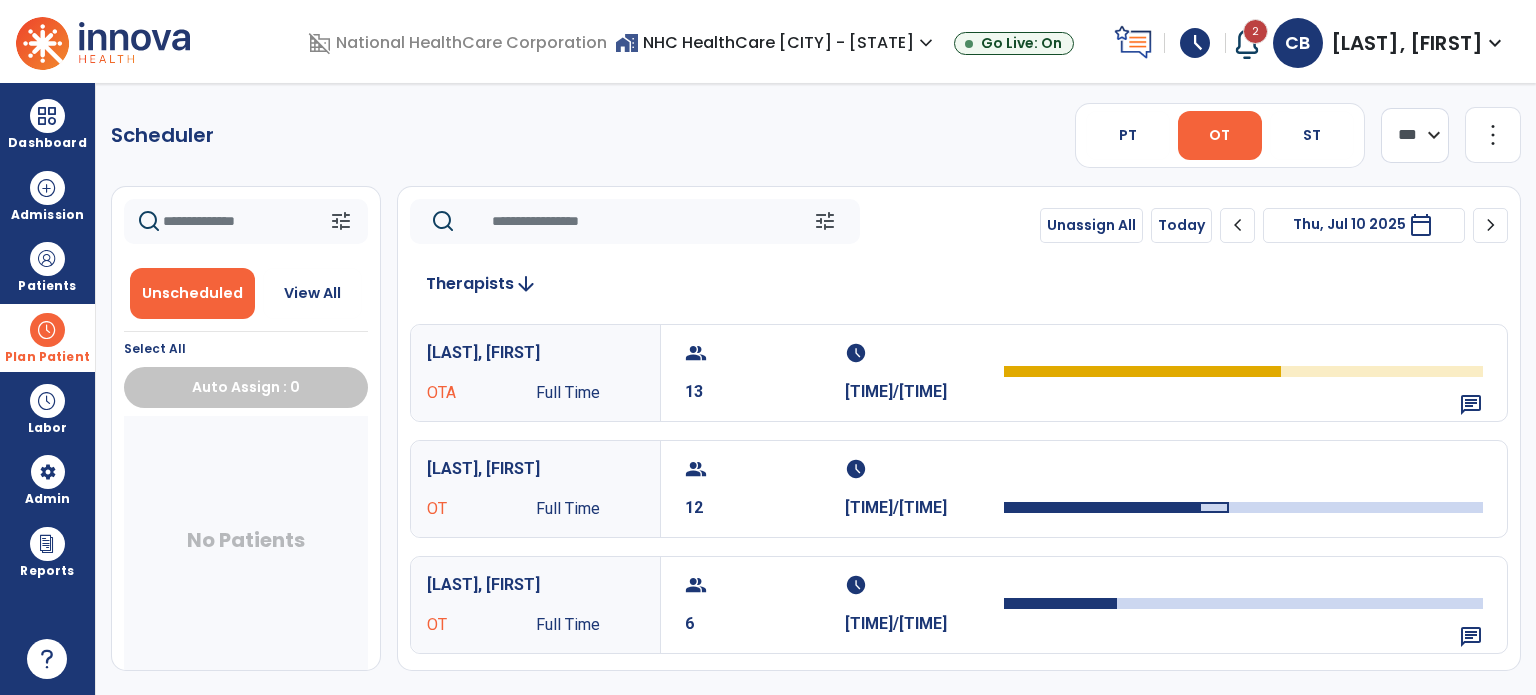 click on "chevron_right" at bounding box center (1491, 225) 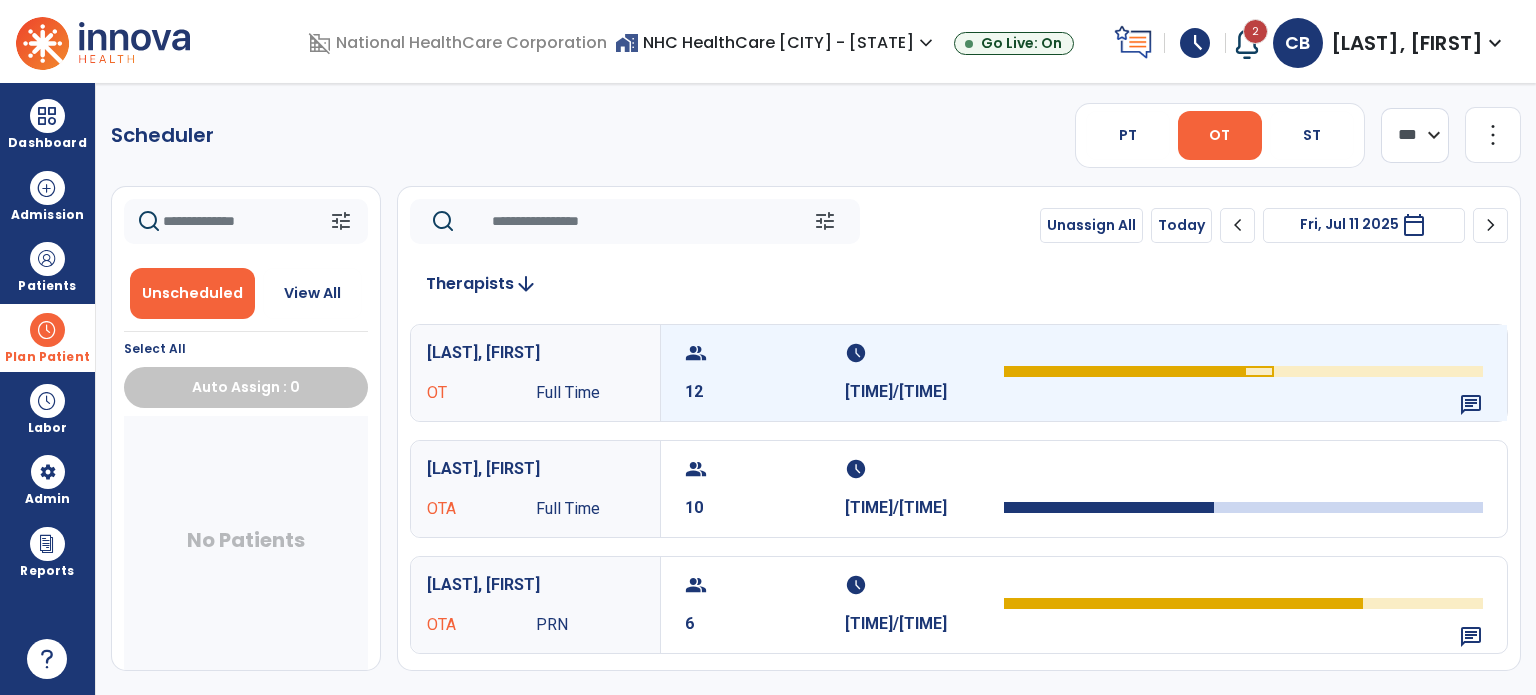 click on "[TIME]/[TIME]" at bounding box center [925, 392] 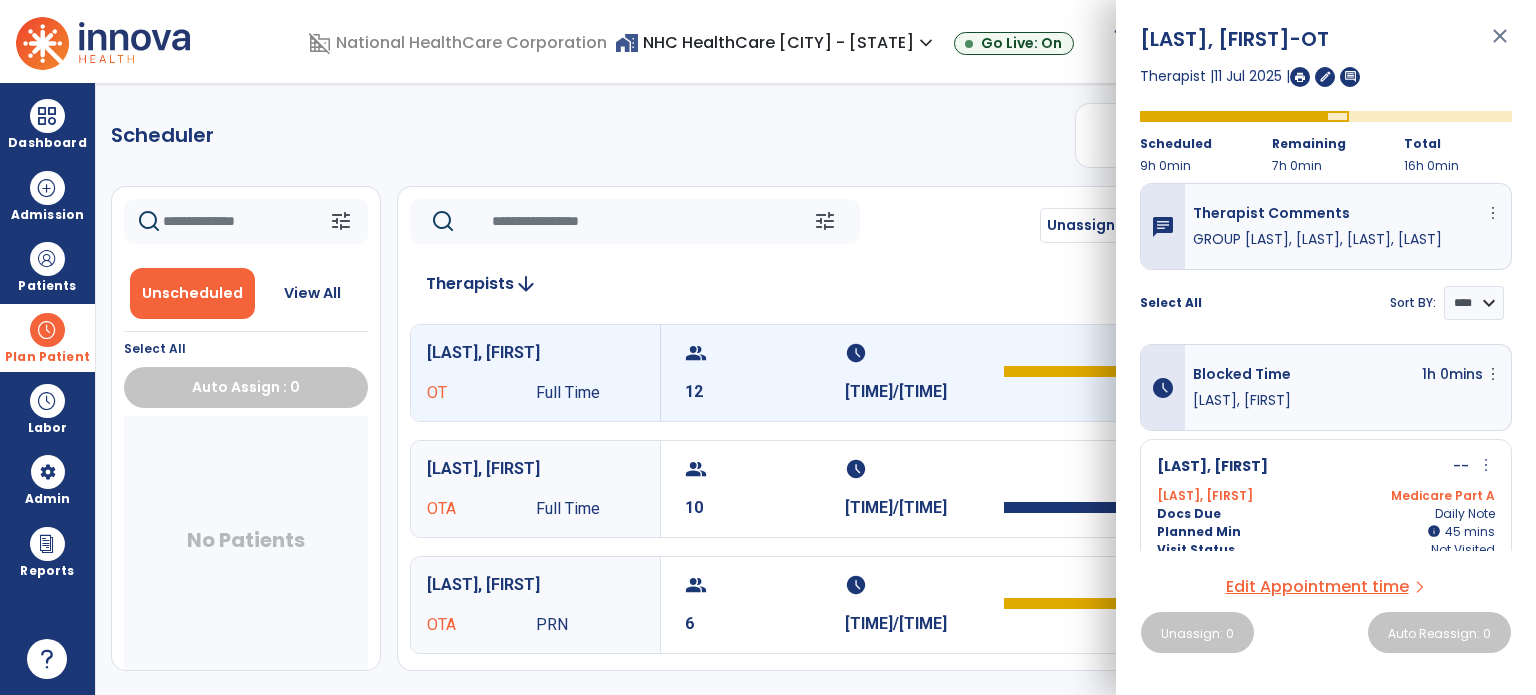 click on "close" at bounding box center [1500, 45] 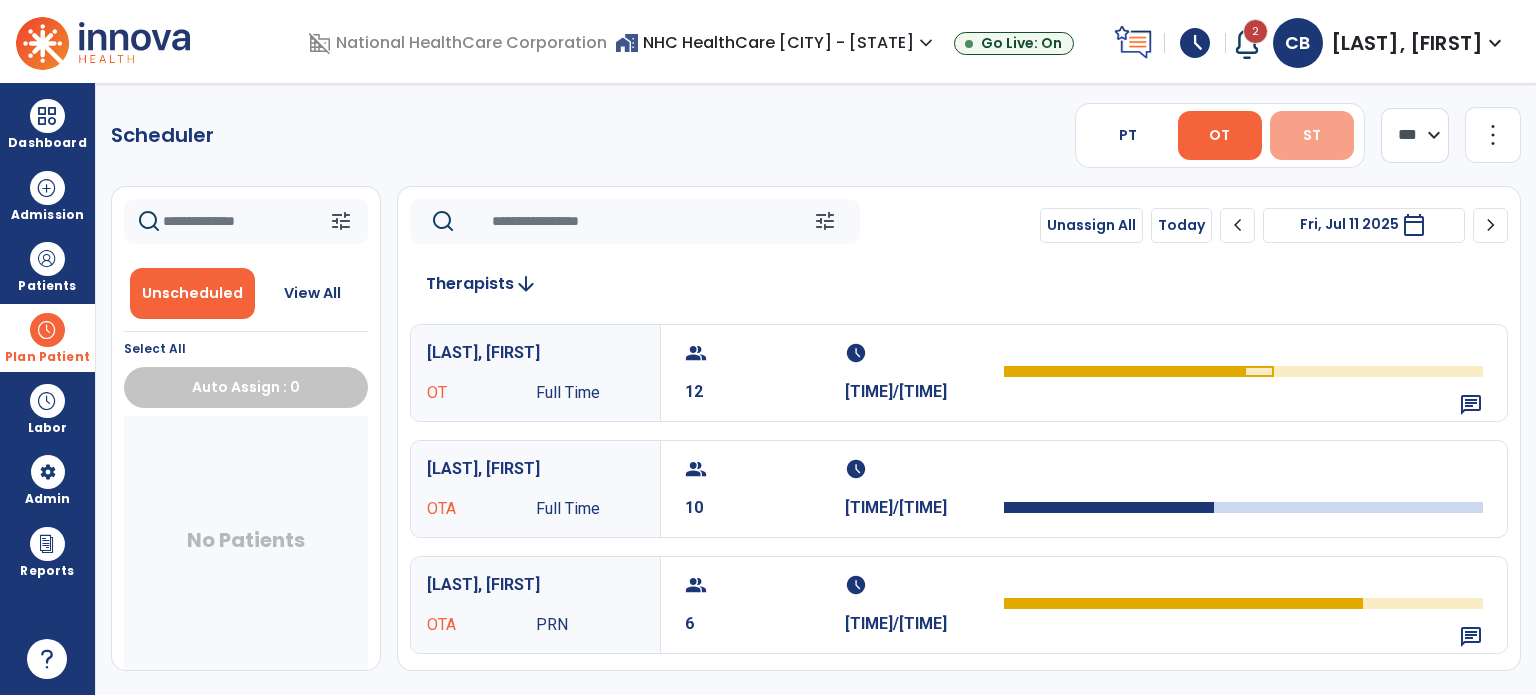 click on "ST" at bounding box center (1312, 135) 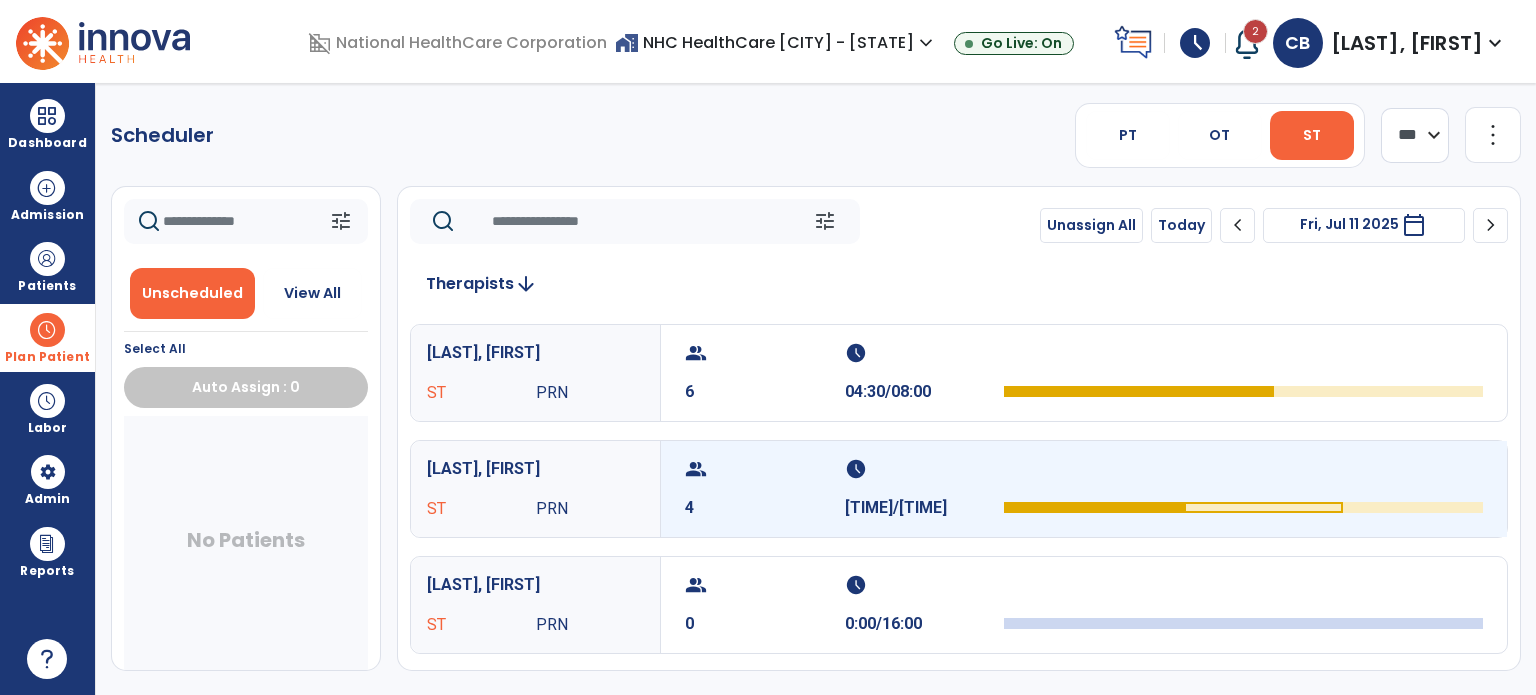 click on "4" at bounding box center (765, 508) 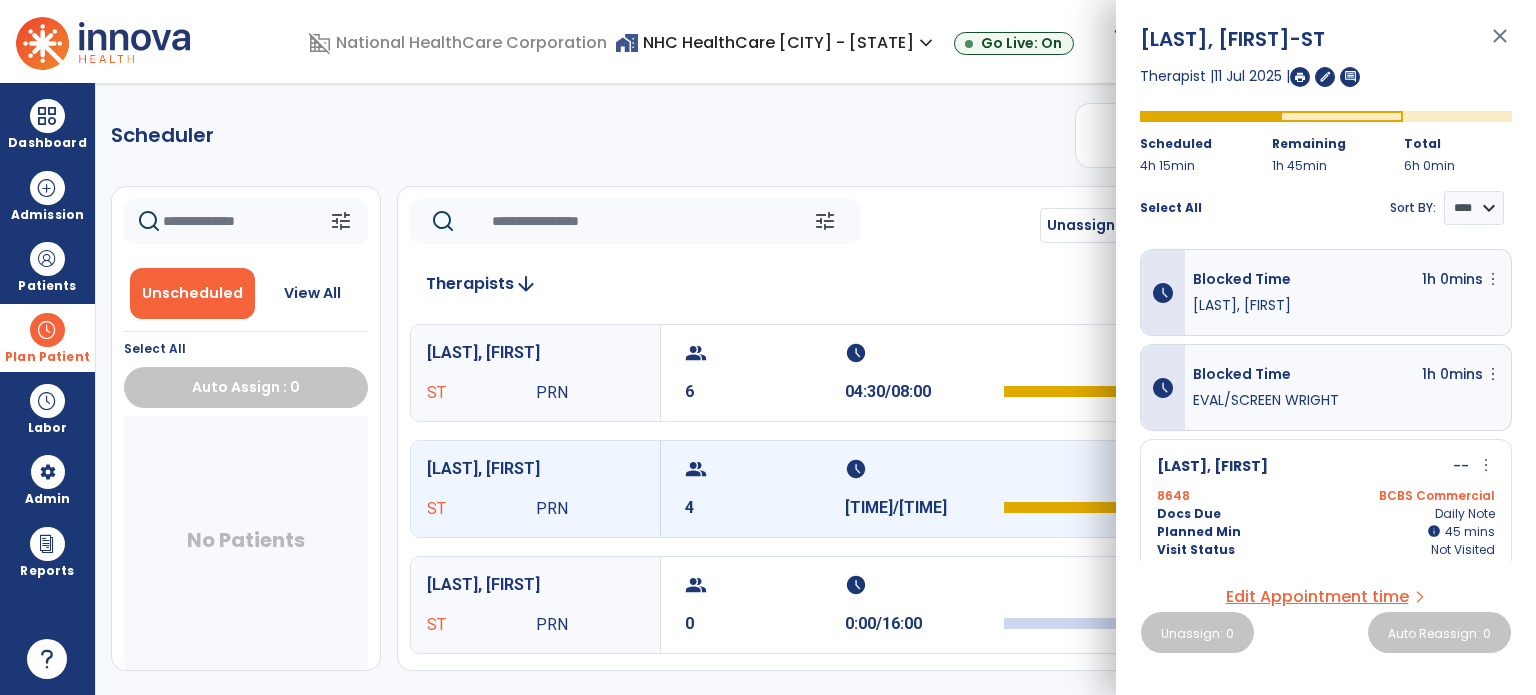 click on "close" at bounding box center (1500, 45) 